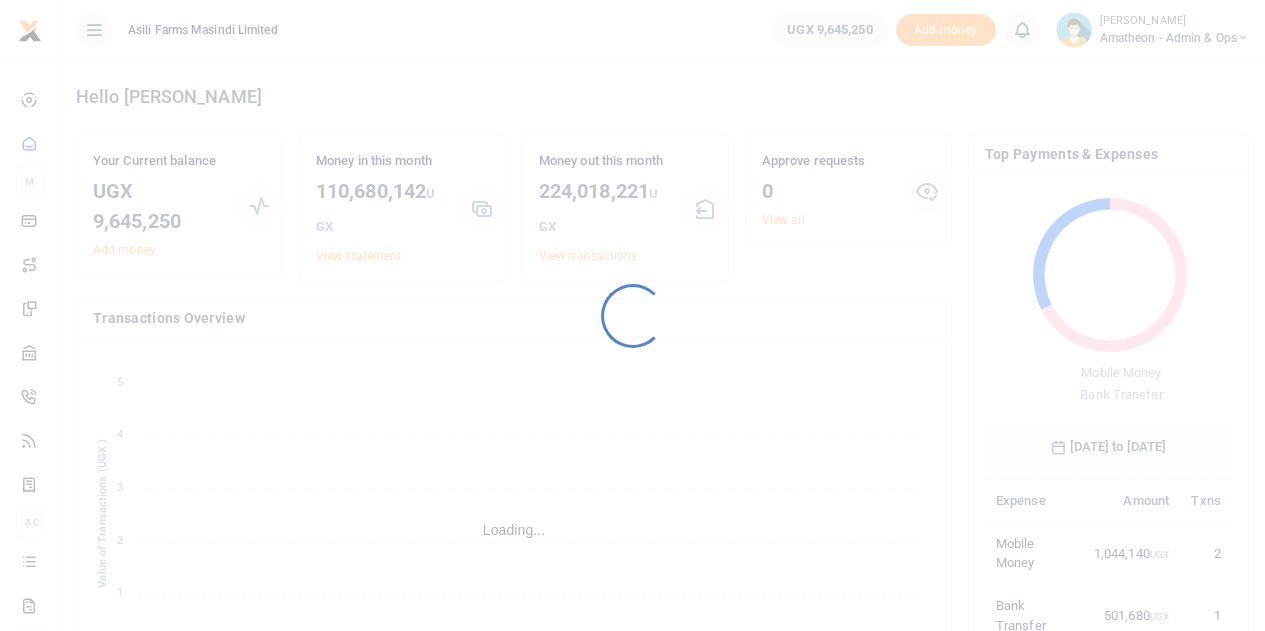 scroll, scrollTop: 0, scrollLeft: 0, axis: both 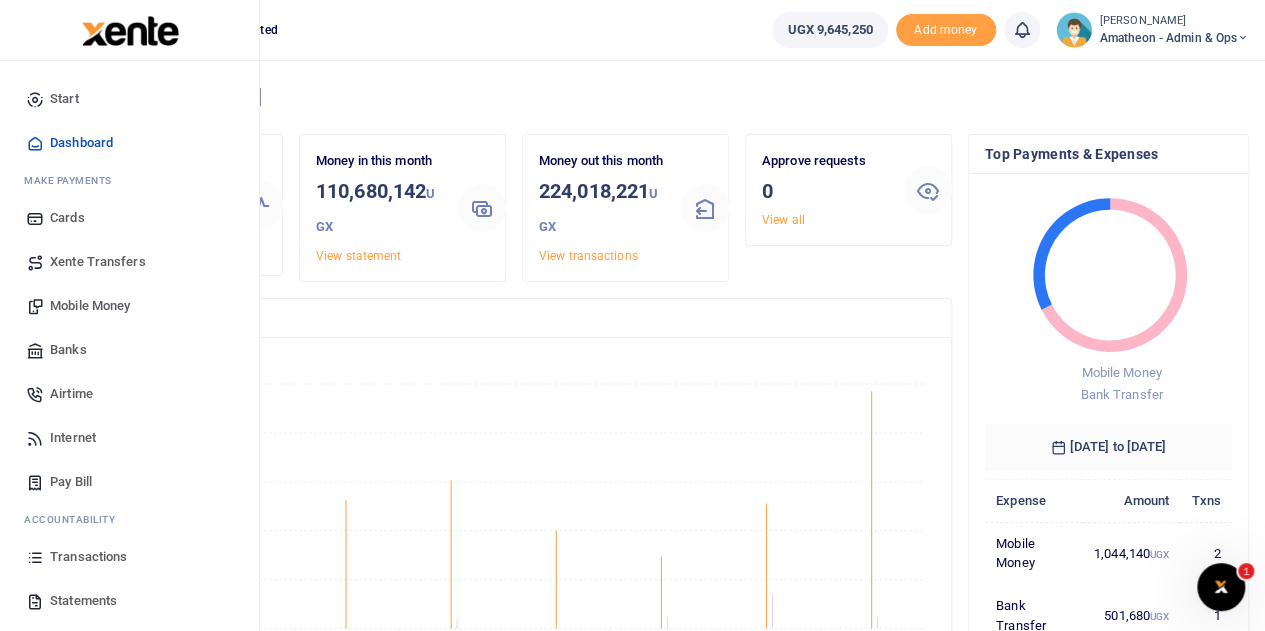 click on "Mobile Money" at bounding box center [90, 306] 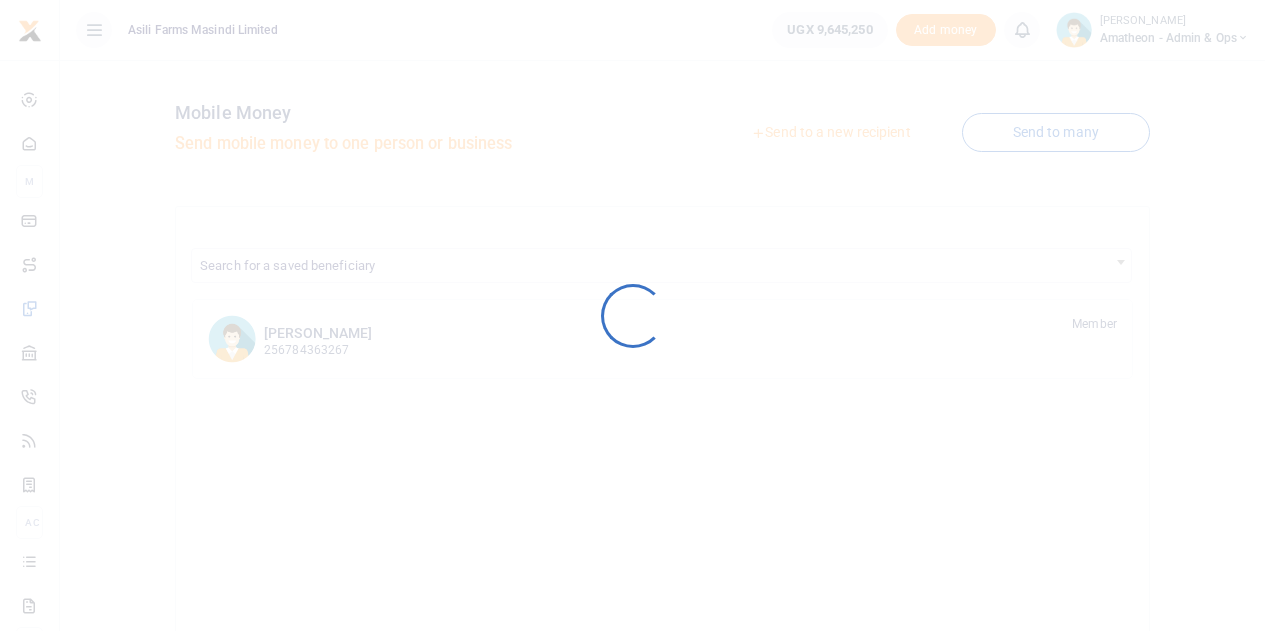 scroll, scrollTop: 0, scrollLeft: 0, axis: both 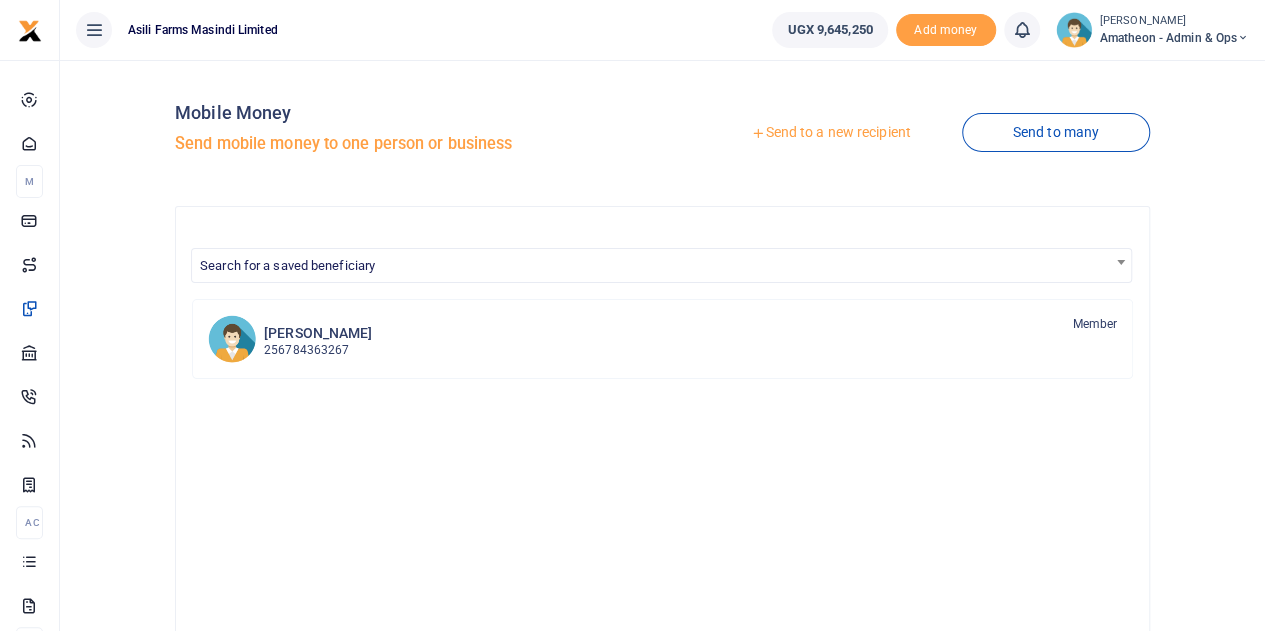 click on "Send to a new recipient" at bounding box center [830, 133] 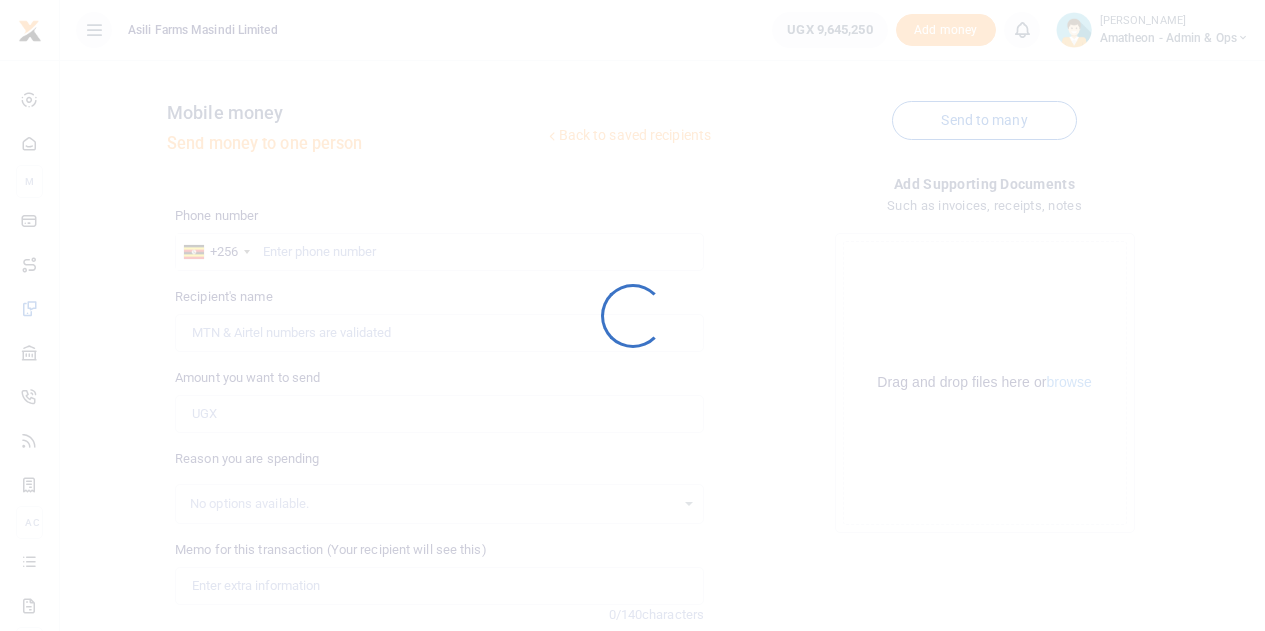 scroll, scrollTop: 0, scrollLeft: 0, axis: both 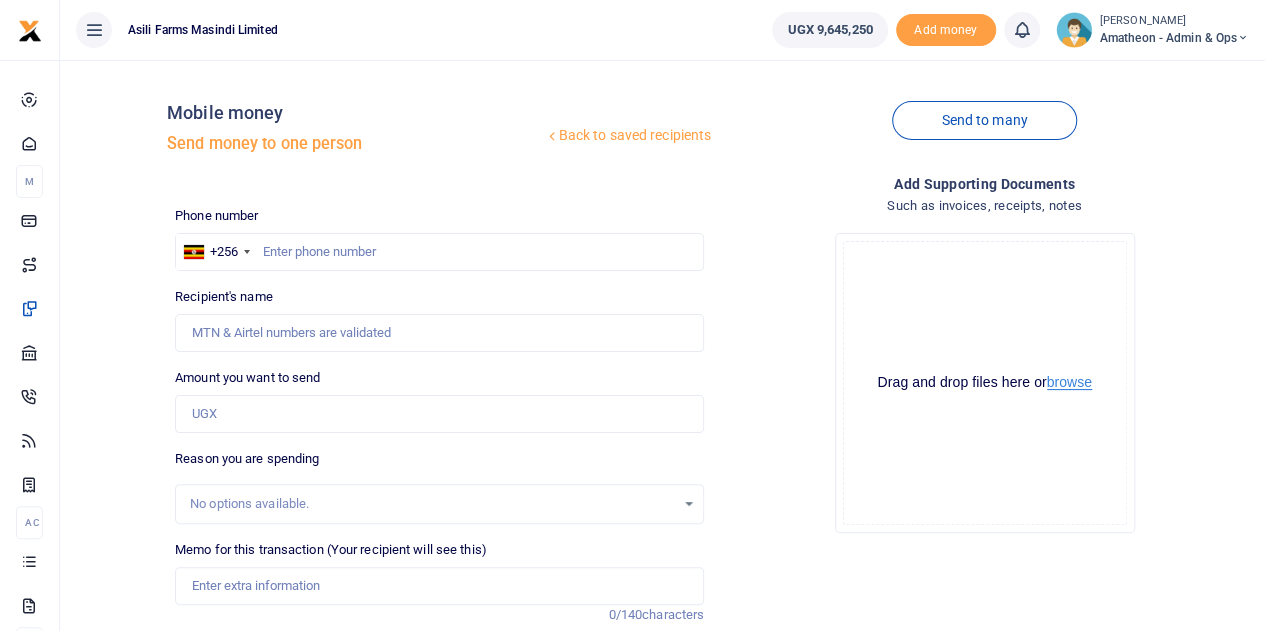 click on "browse" at bounding box center [1069, 382] 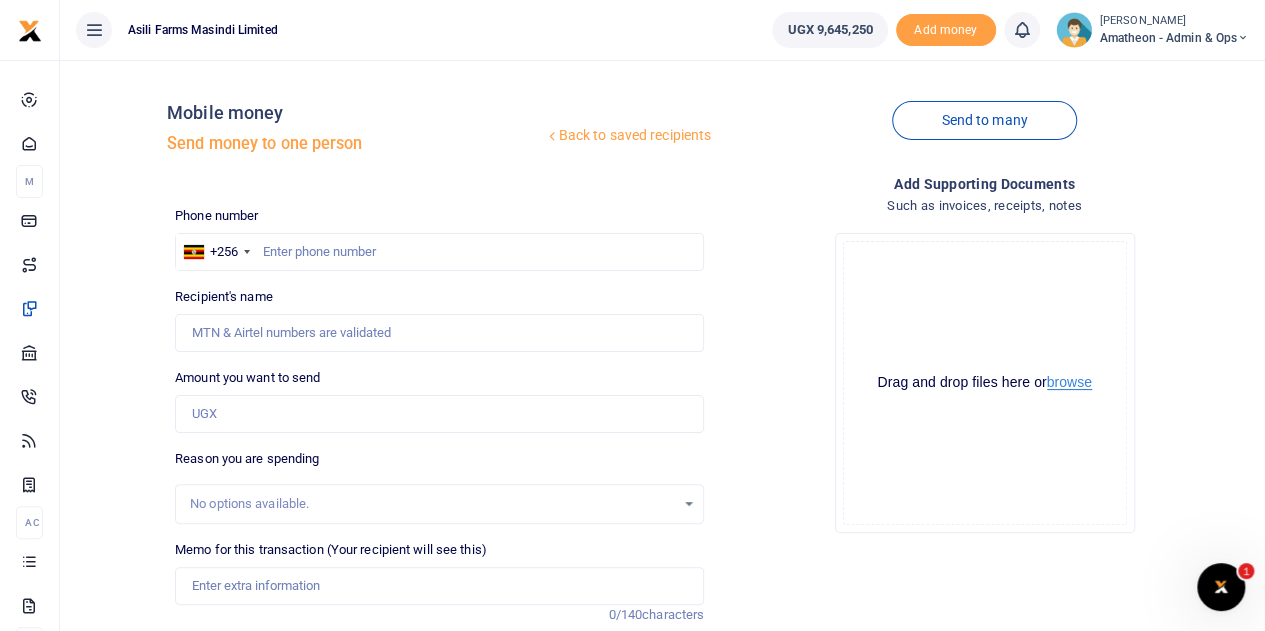 scroll, scrollTop: 0, scrollLeft: 0, axis: both 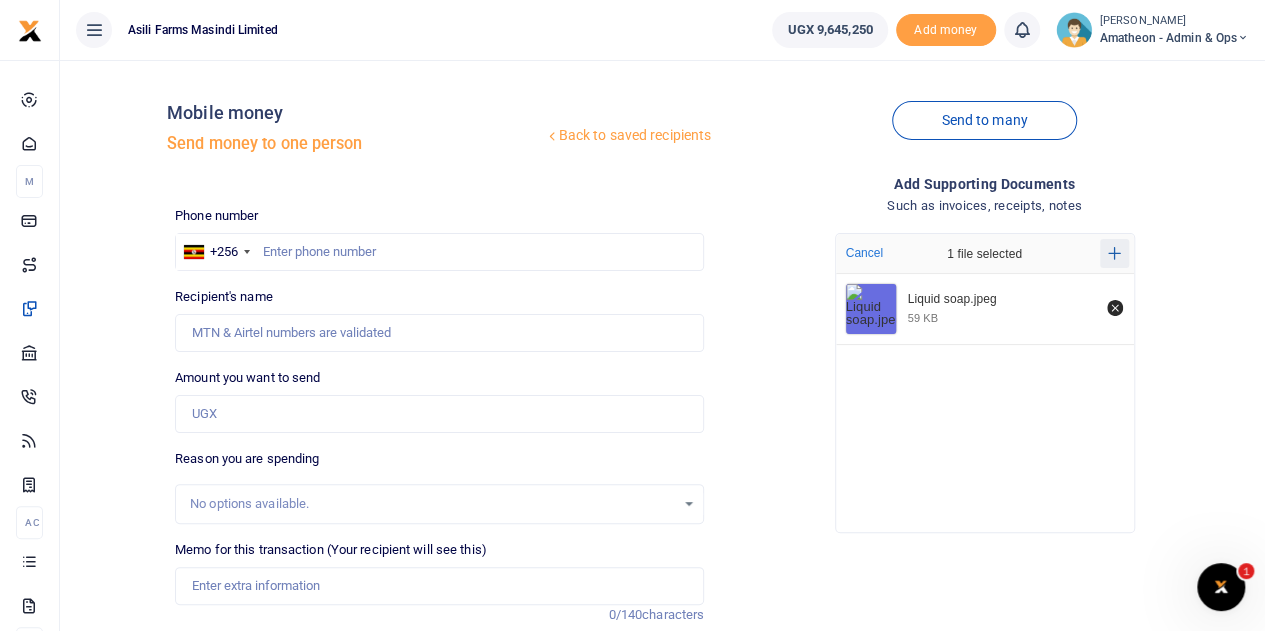 click 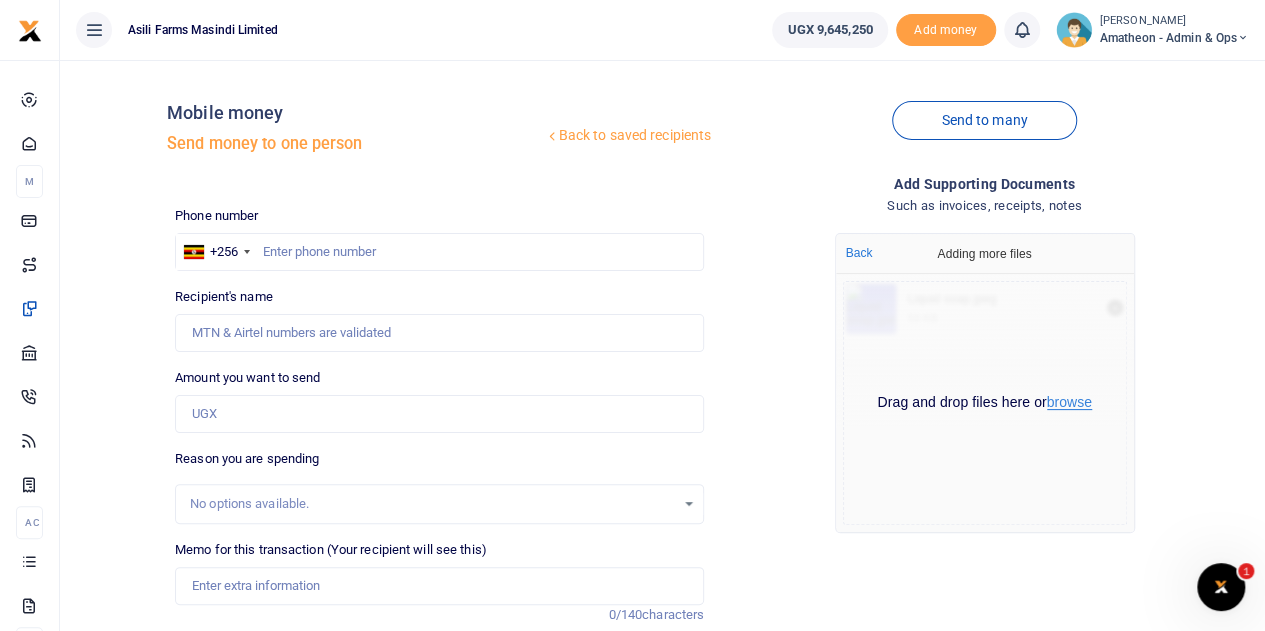 click on "browse" at bounding box center [1069, 402] 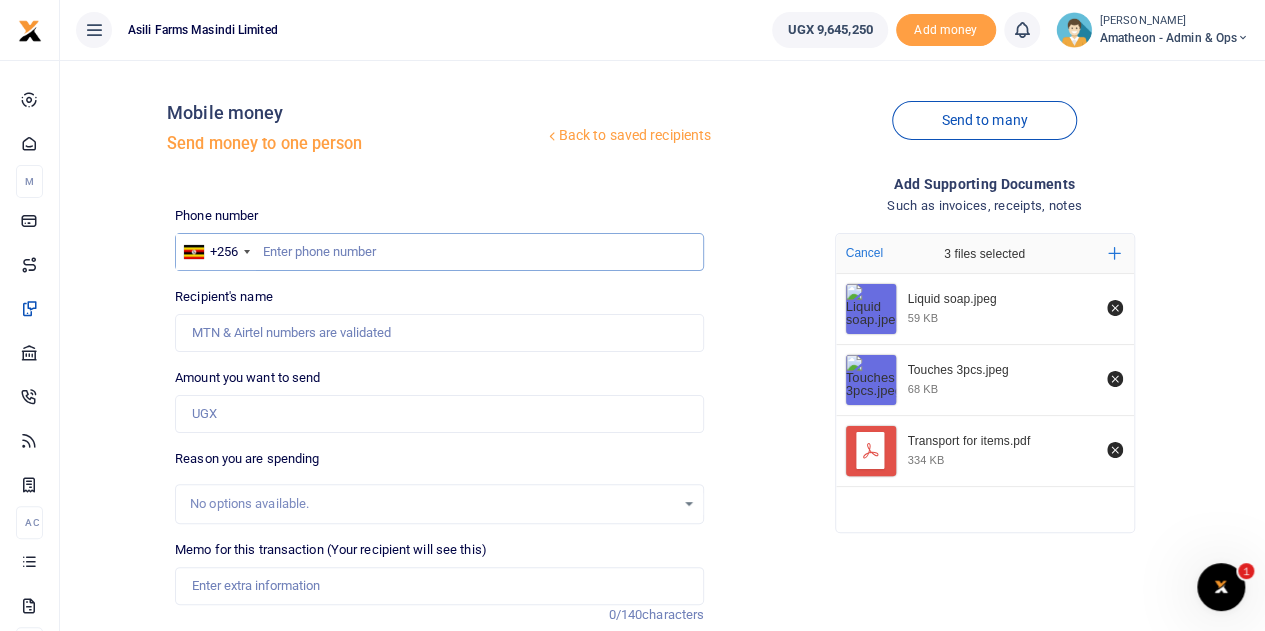 click at bounding box center (439, 252) 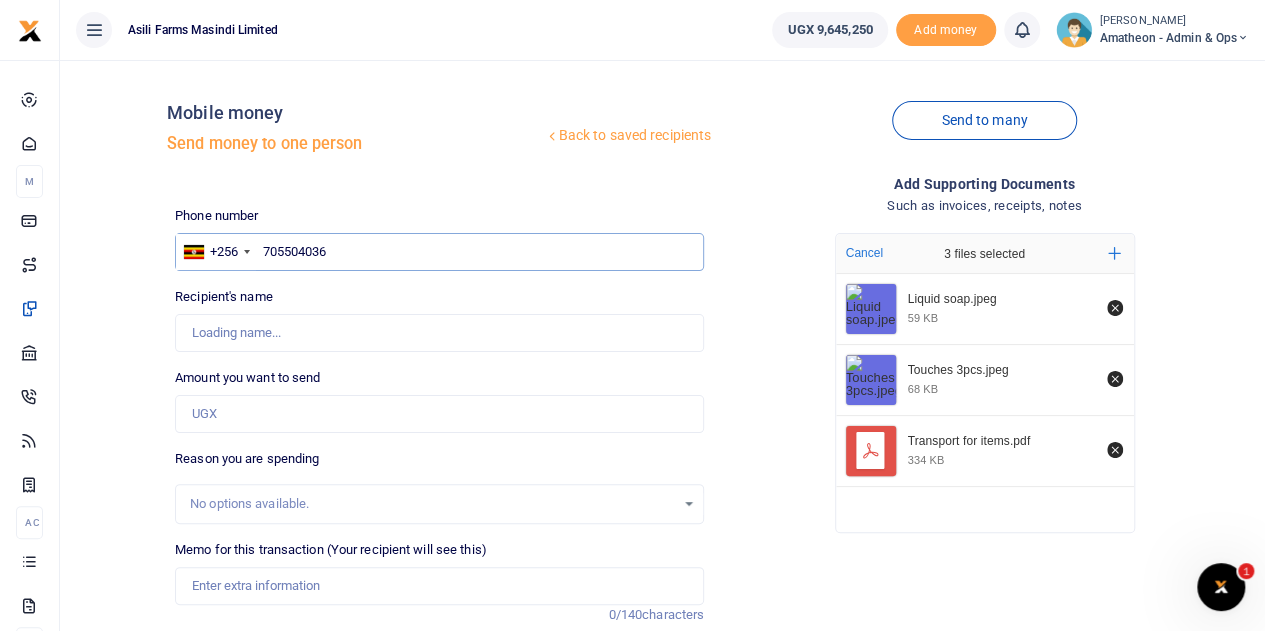 type on "705504036" 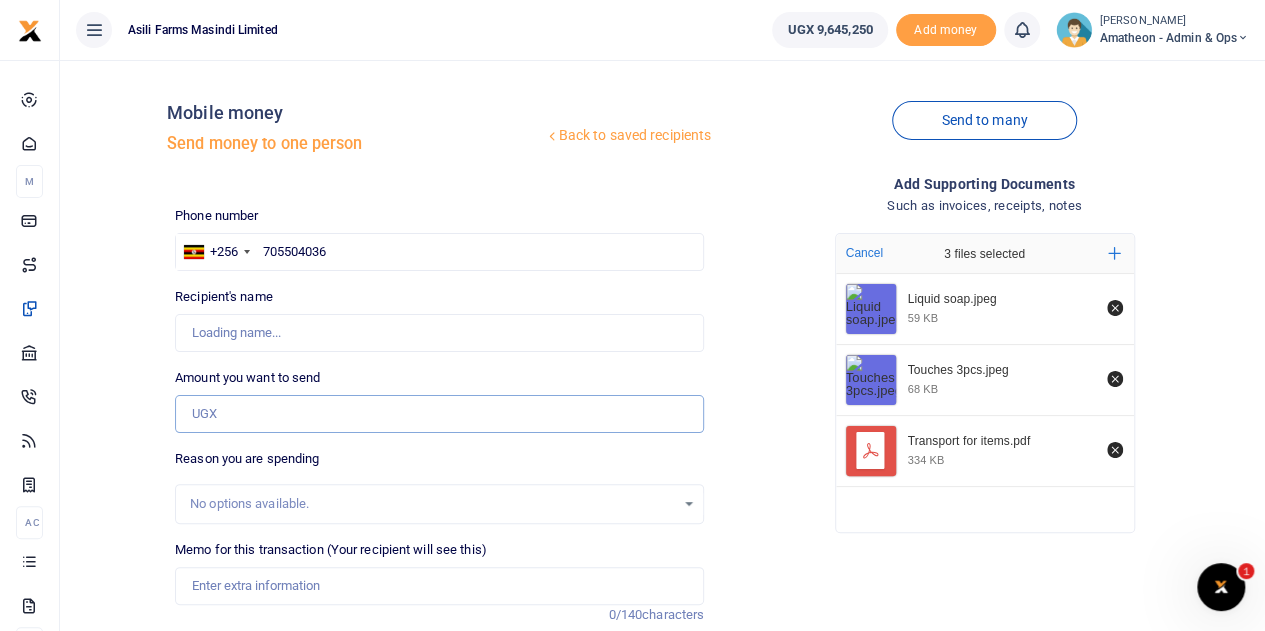 click on "Amount you want to send" at bounding box center (439, 414) 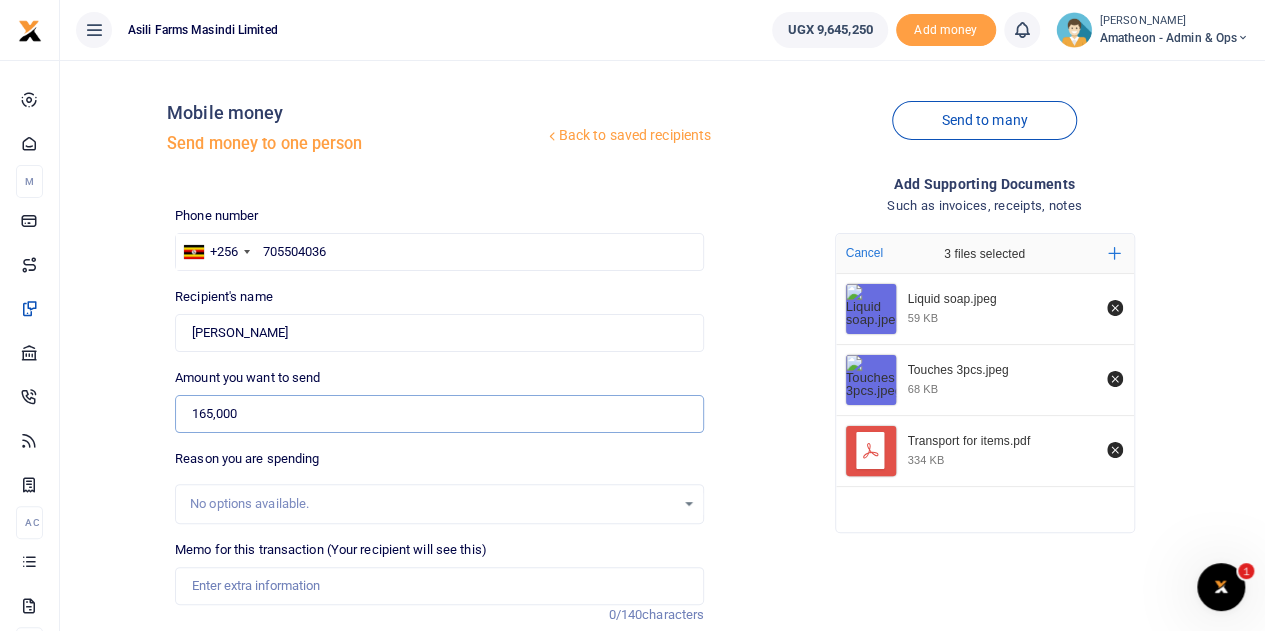 click on "165,000" at bounding box center [439, 414] 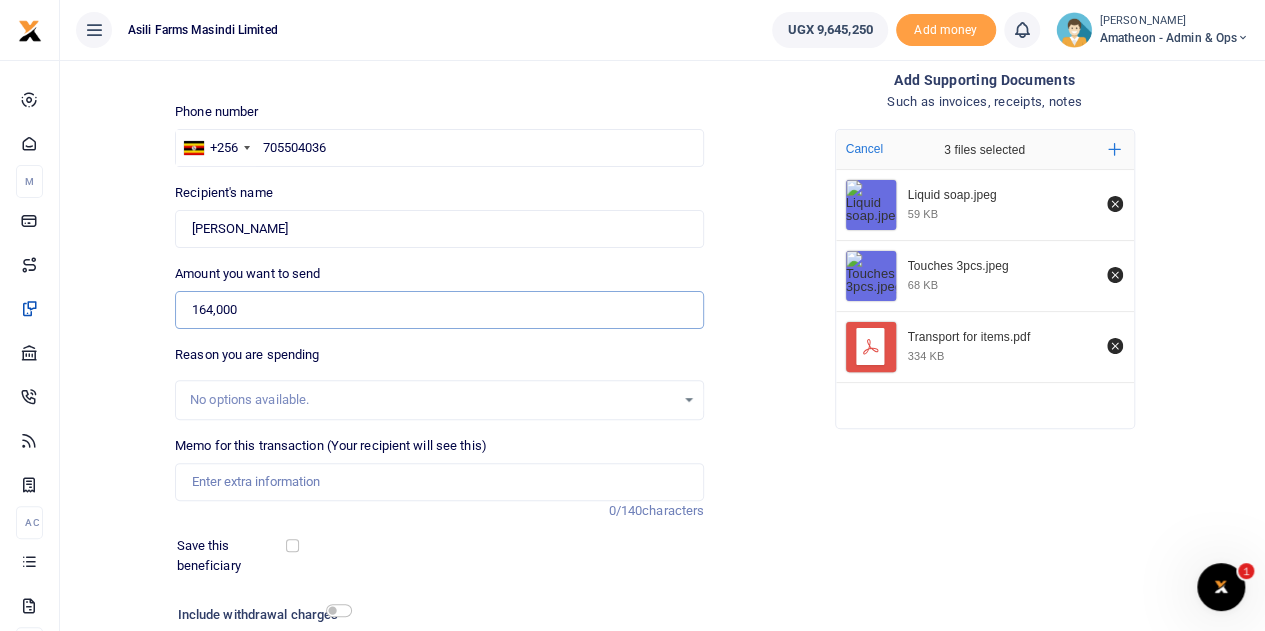 scroll, scrollTop: 200, scrollLeft: 0, axis: vertical 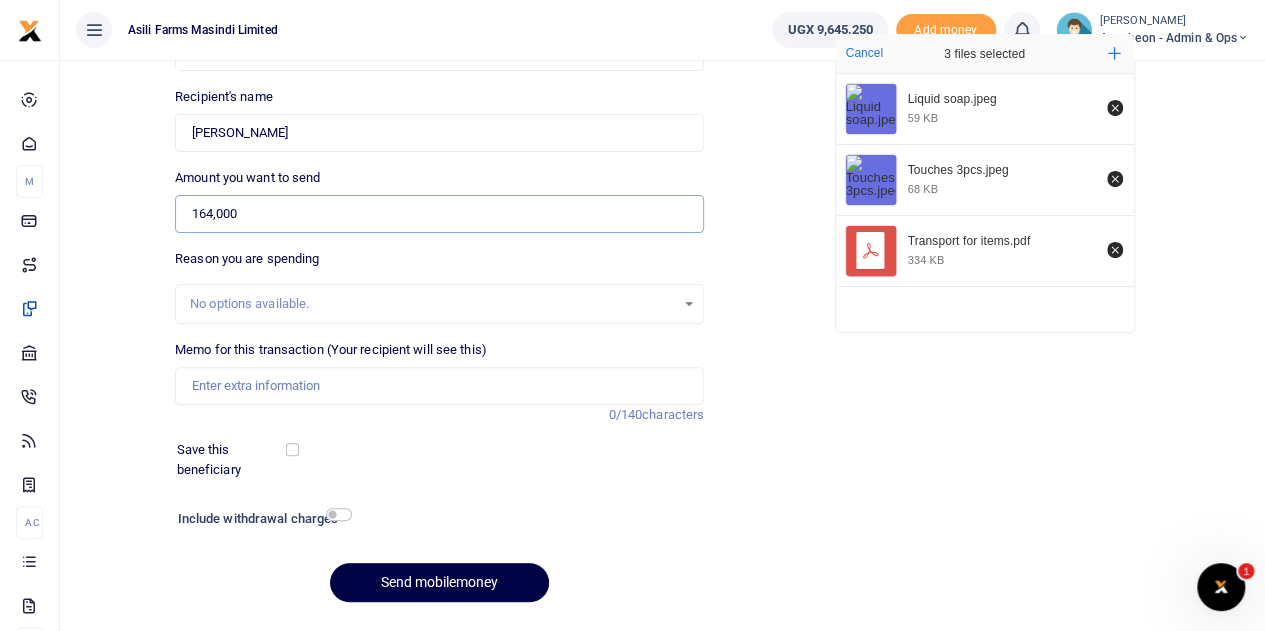 type on "164,000" 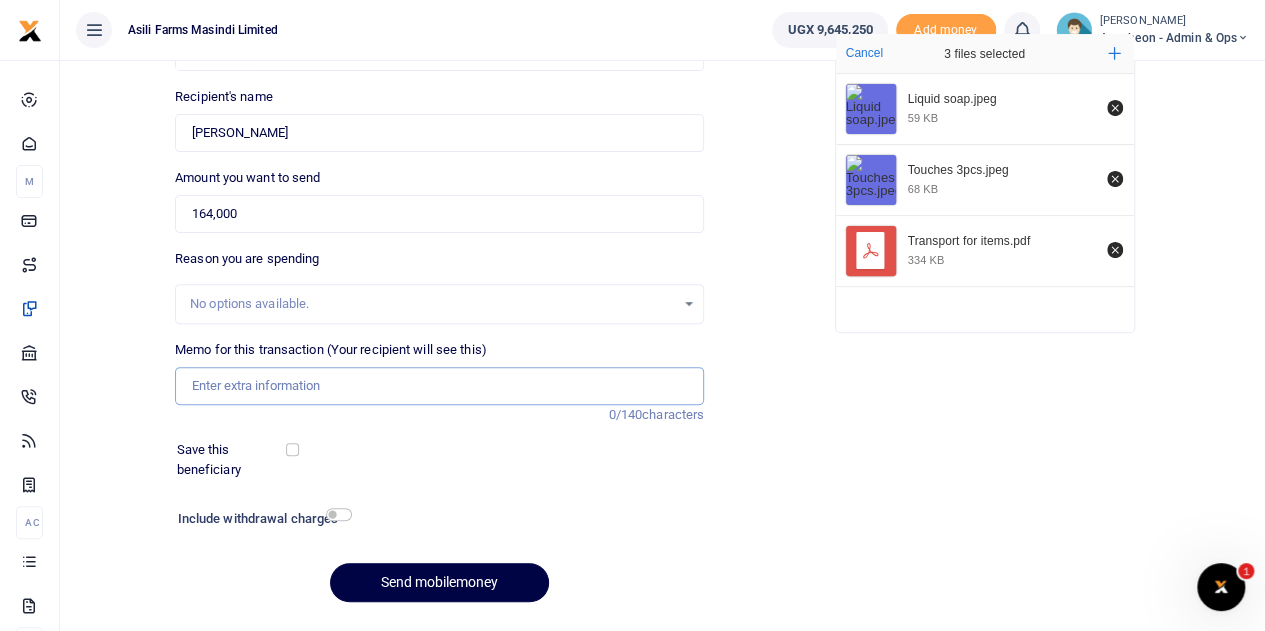 click on "Memo for this transaction (Your recipient will see this)" at bounding box center (439, 386) 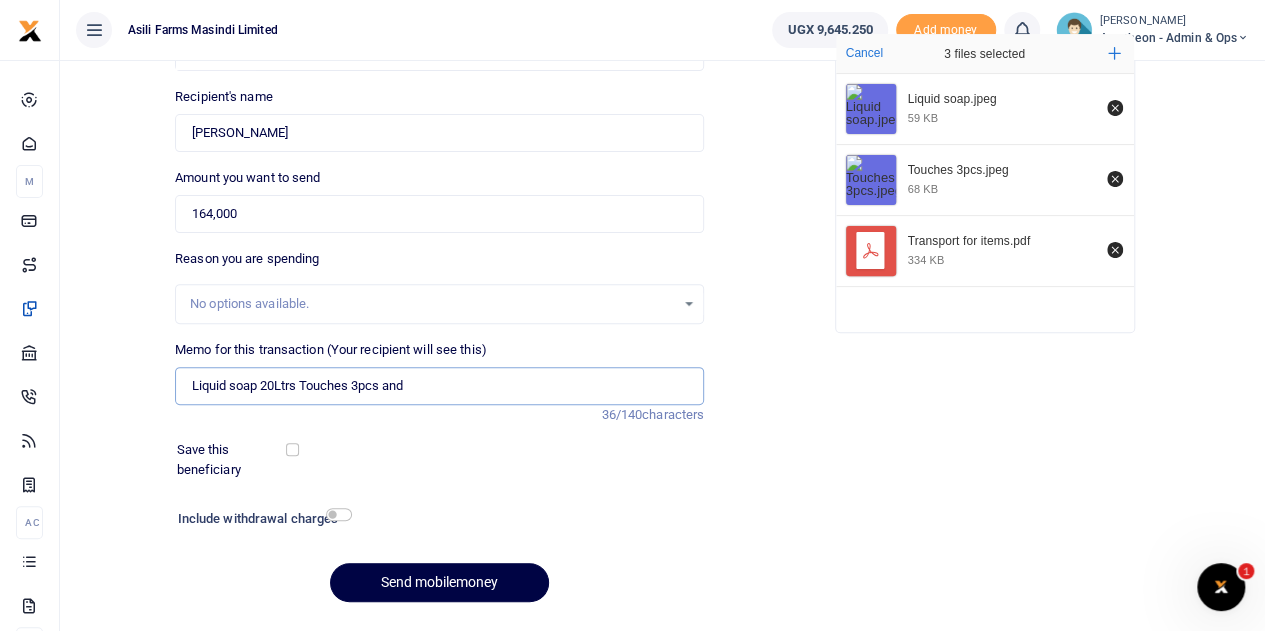 type on "Liquid soap 20Ltrs Touches 3pcs and" 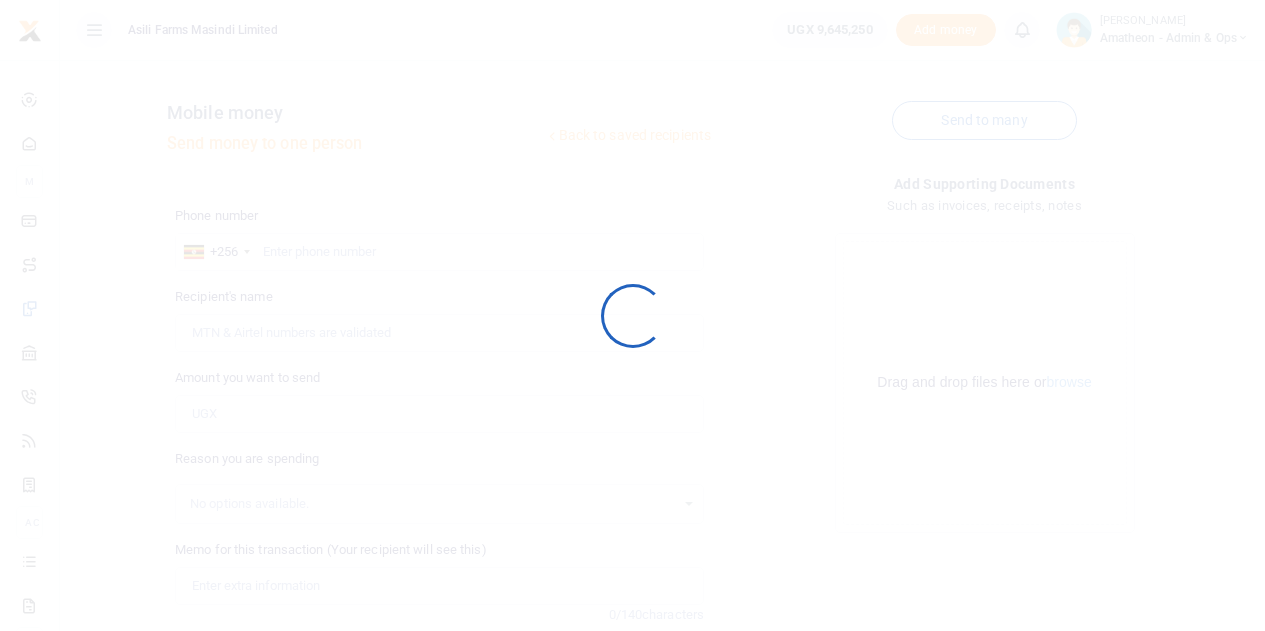 scroll, scrollTop: 0, scrollLeft: 0, axis: both 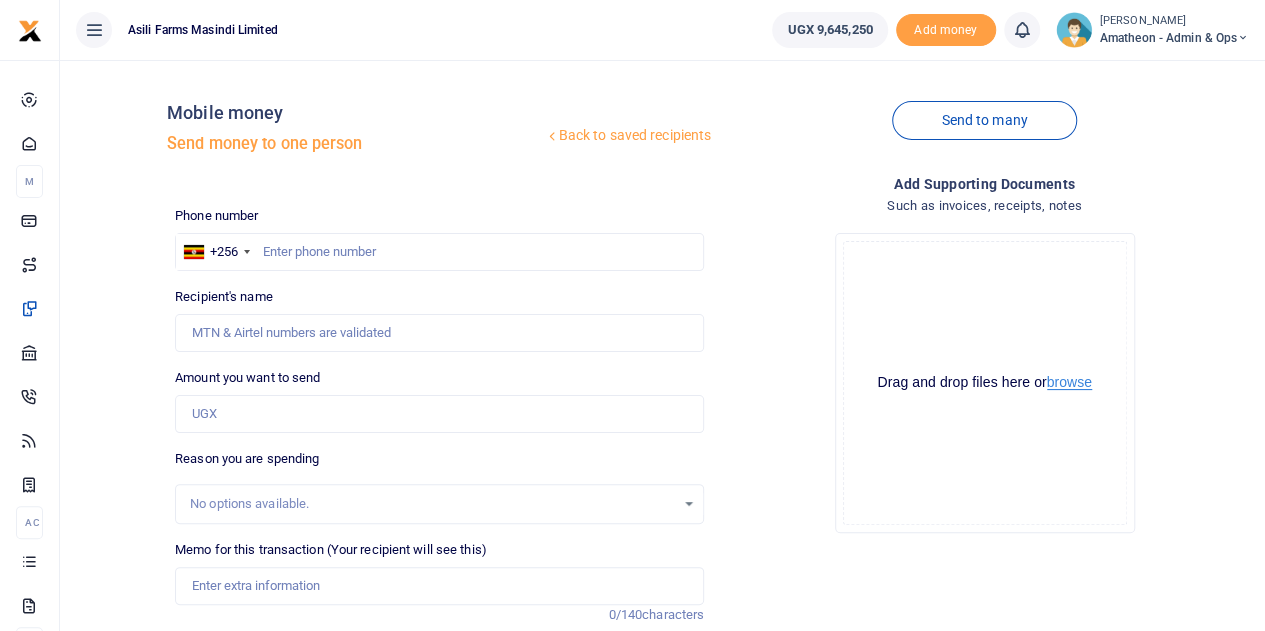 click on "browse" at bounding box center (1069, 382) 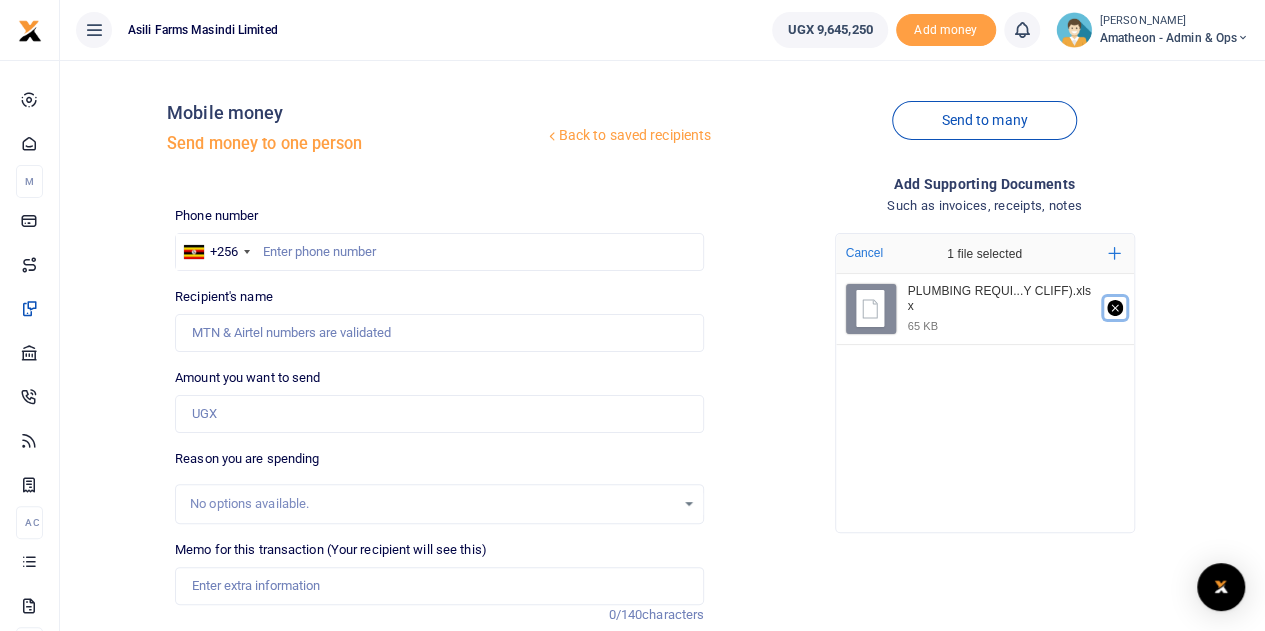 click 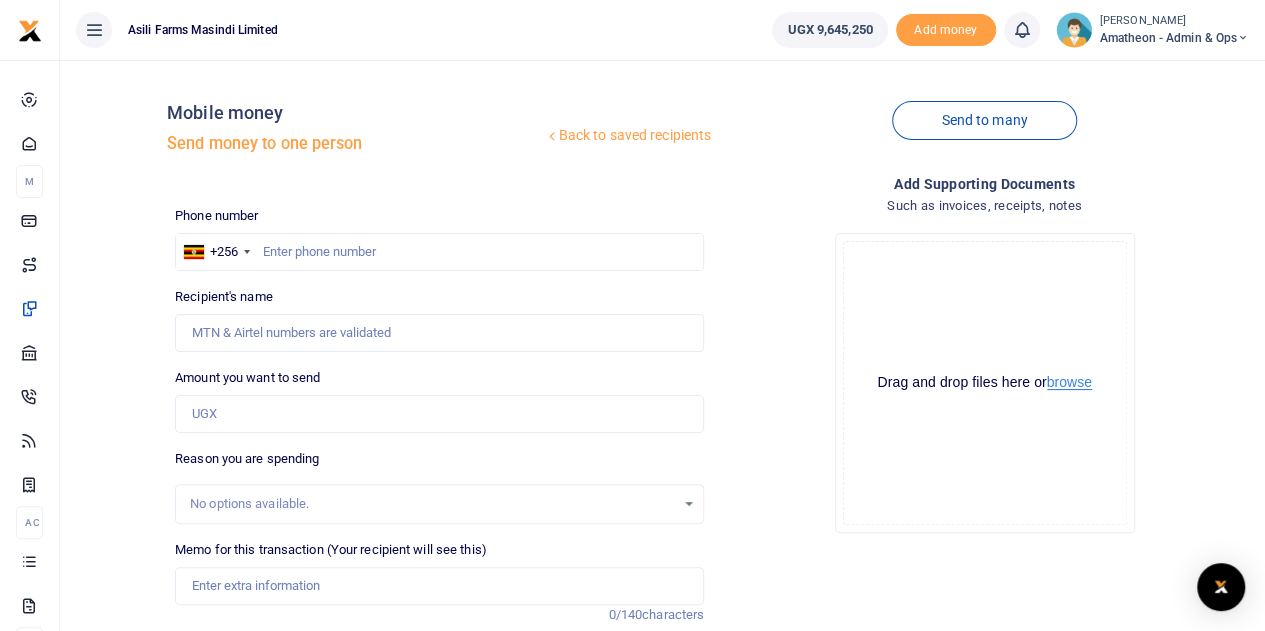 click on "browse" at bounding box center (1069, 382) 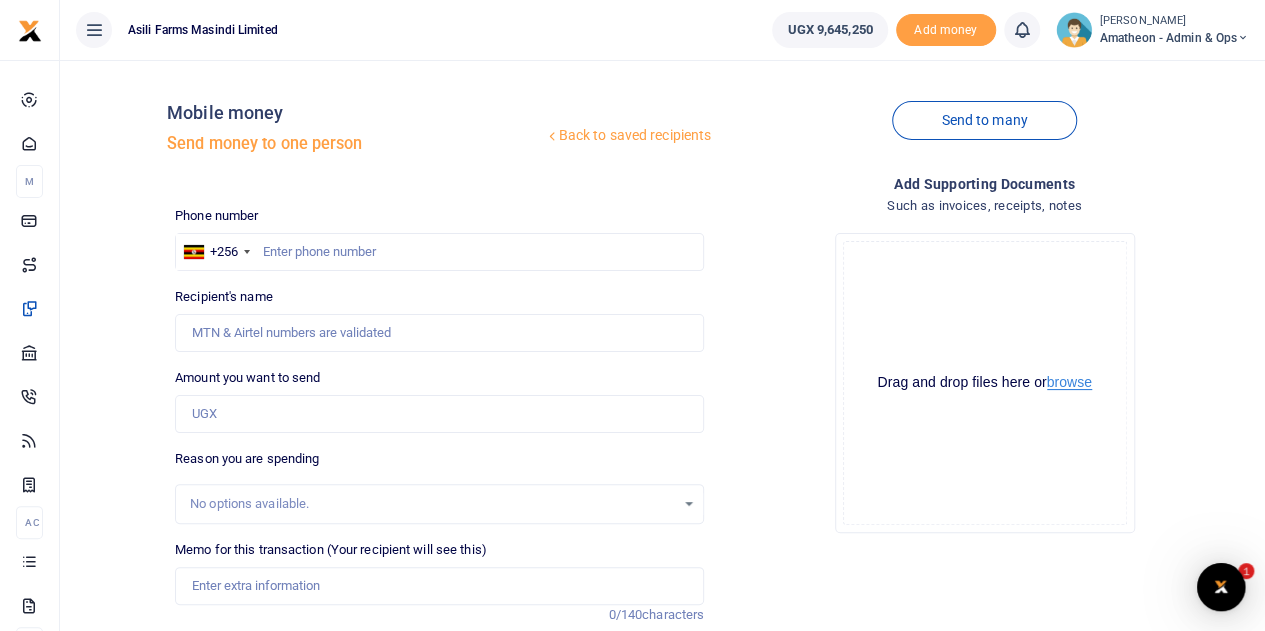 scroll, scrollTop: 0, scrollLeft: 0, axis: both 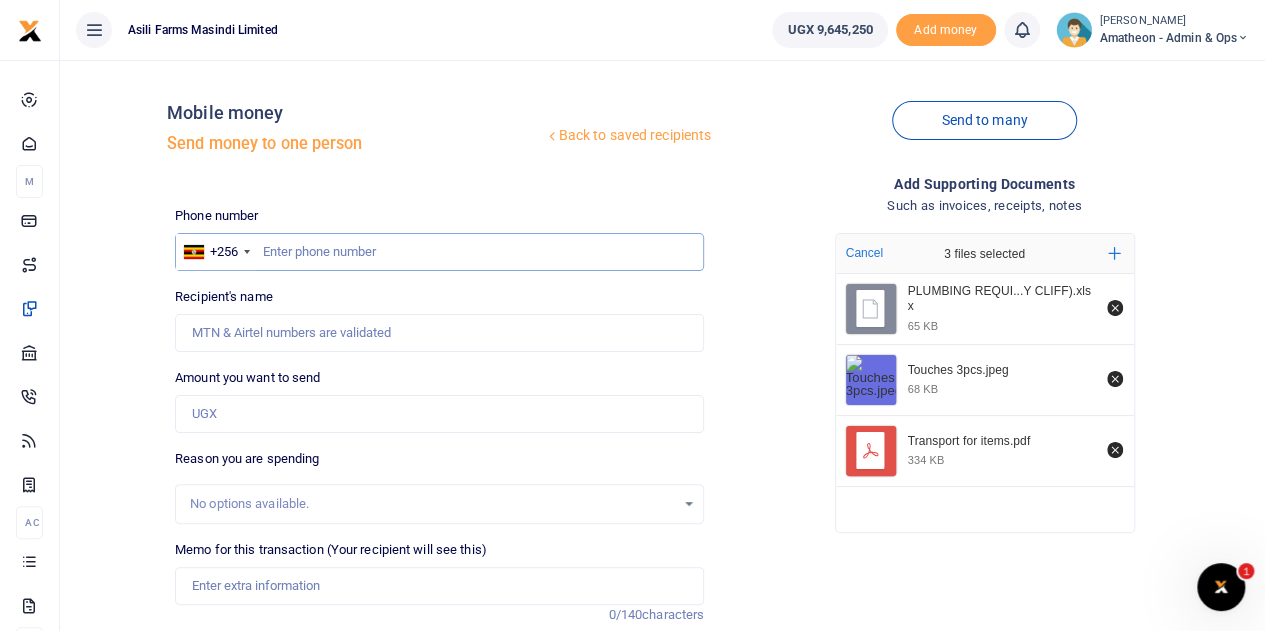 click at bounding box center (439, 252) 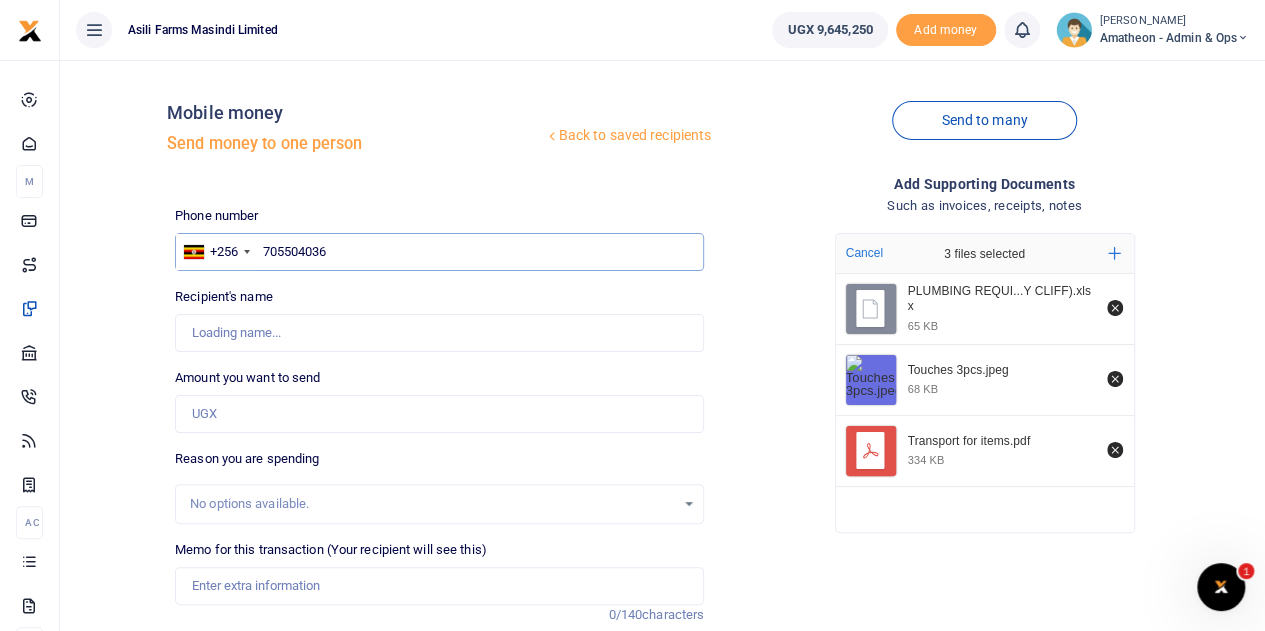 type on "705504036" 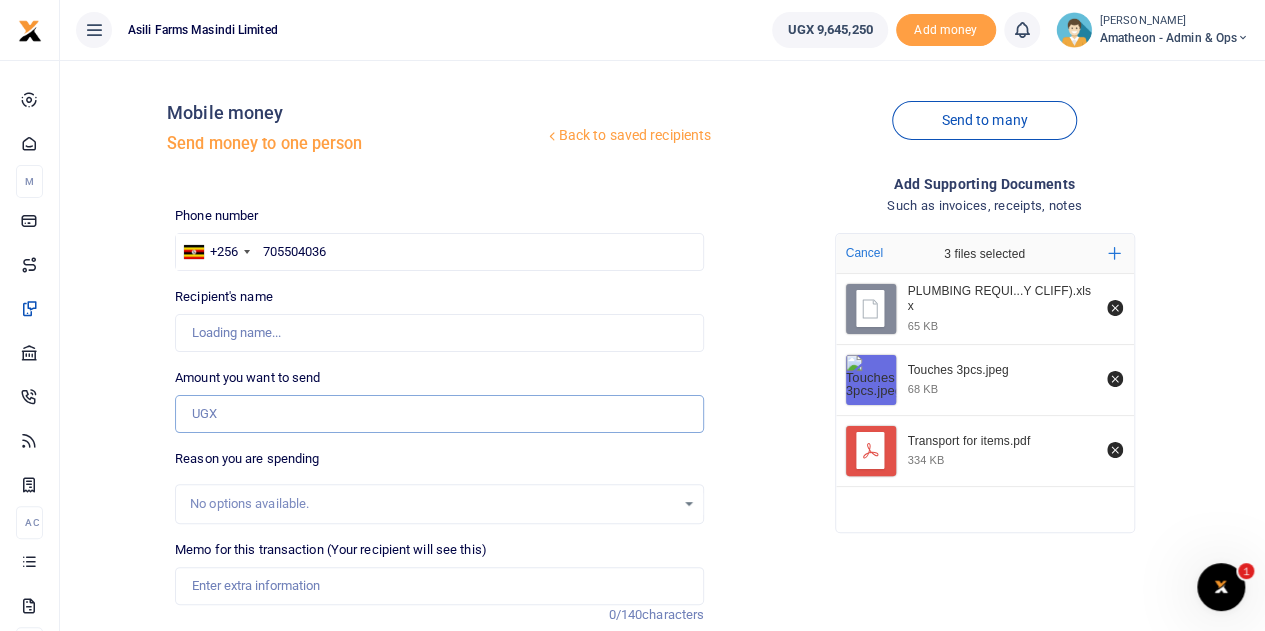 click on "Amount you want to send" at bounding box center [439, 414] 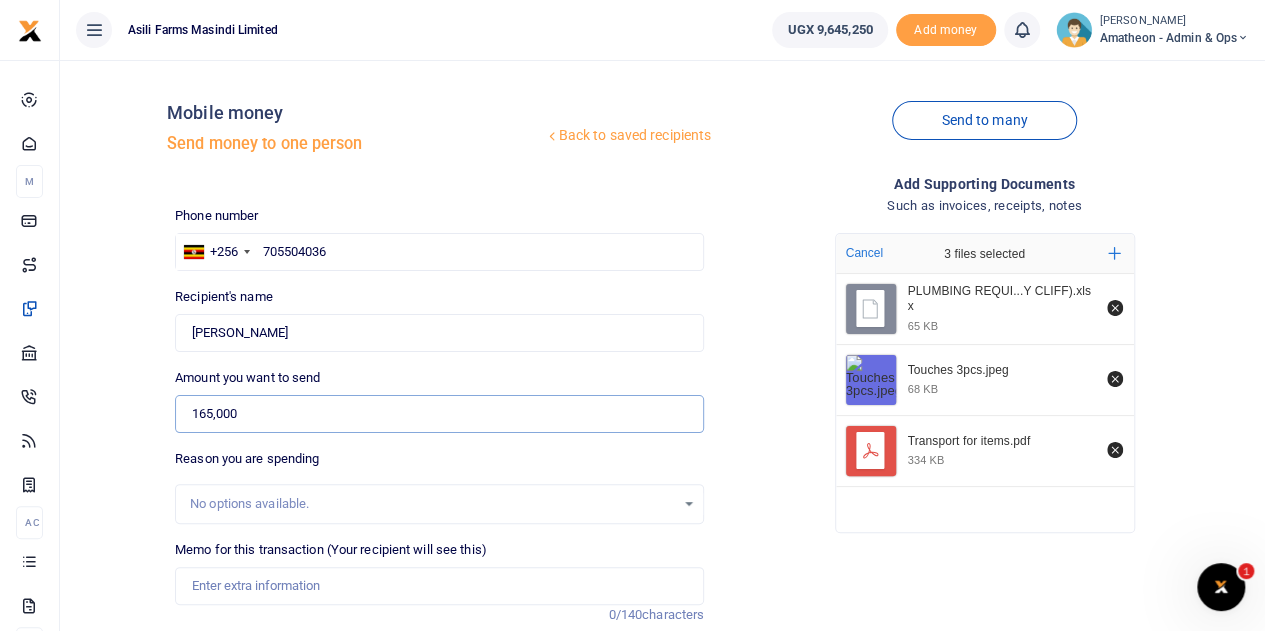 drag, startPoint x: 212, startPoint y: 413, endPoint x: 261, endPoint y: 476, distance: 79.81228 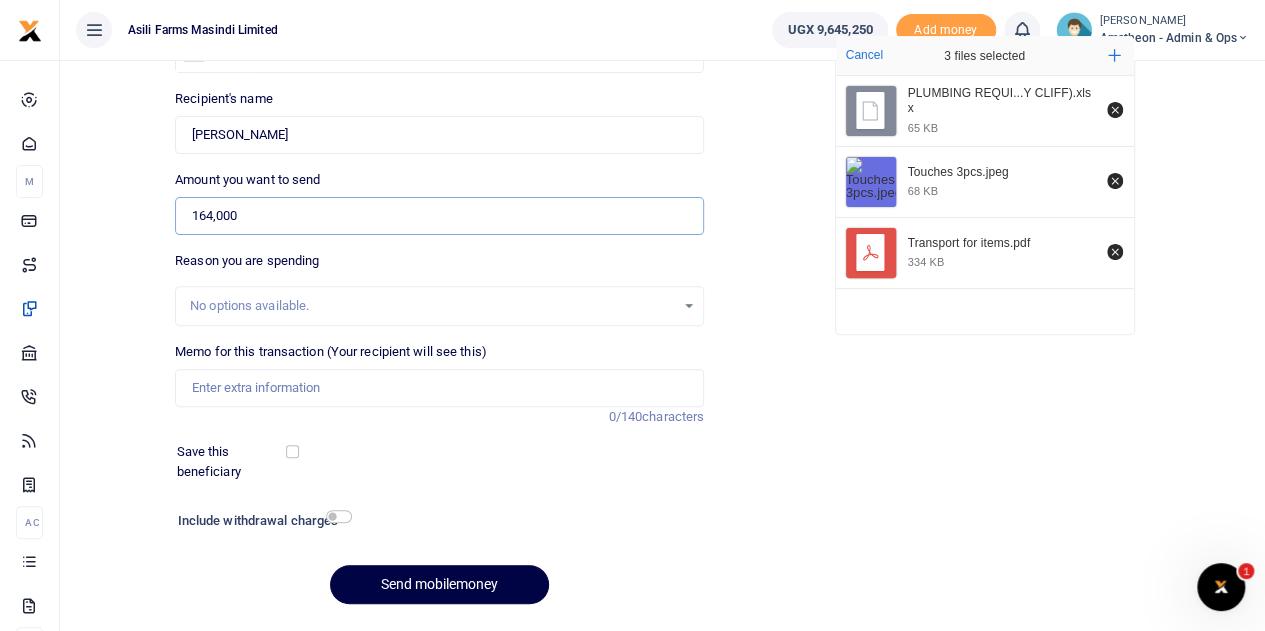 scroll, scrollTop: 200, scrollLeft: 0, axis: vertical 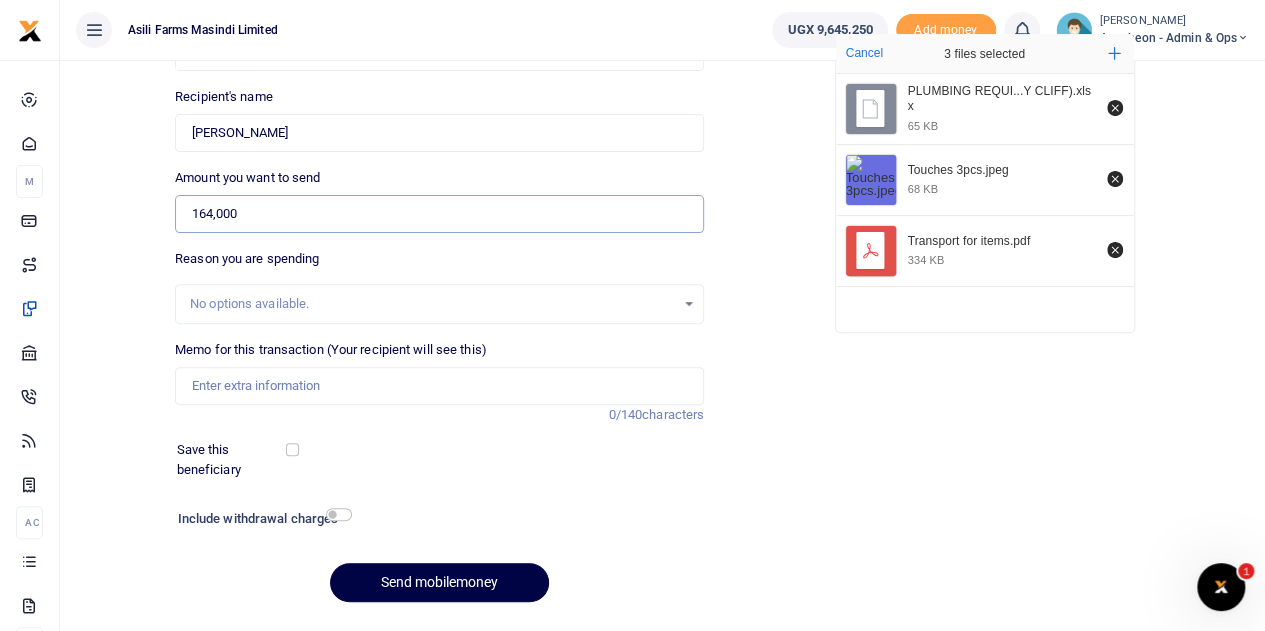 type on "164,000" 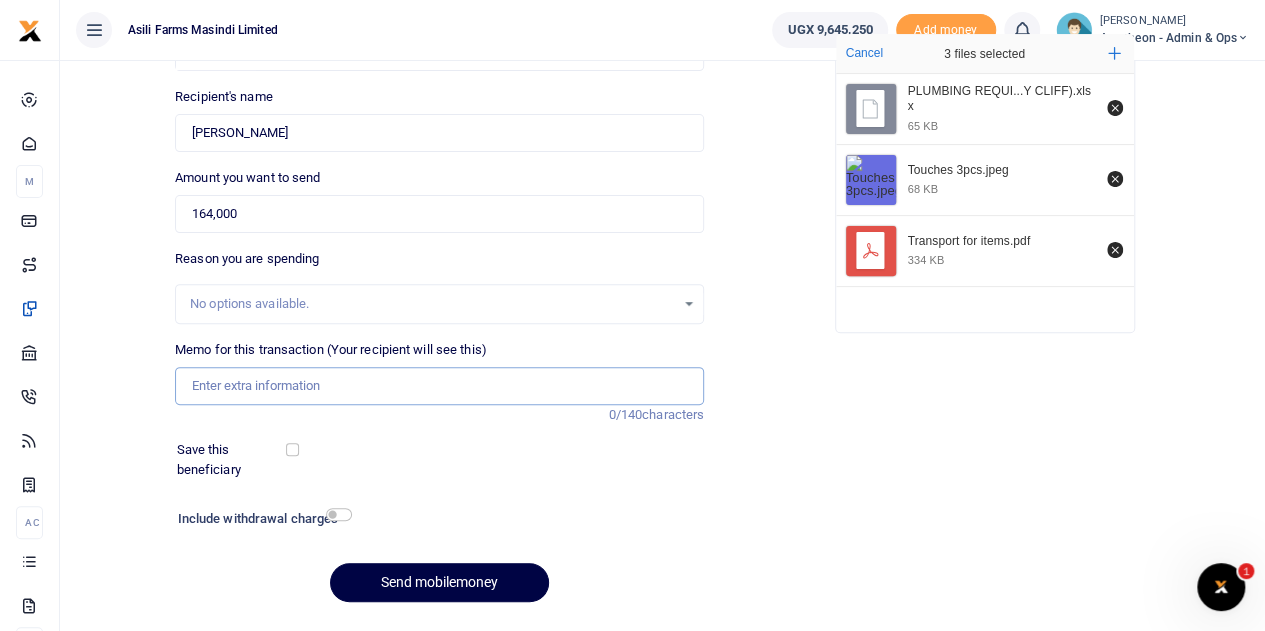 click on "Memo for this transaction (Your recipient will see this)" at bounding box center (439, 386) 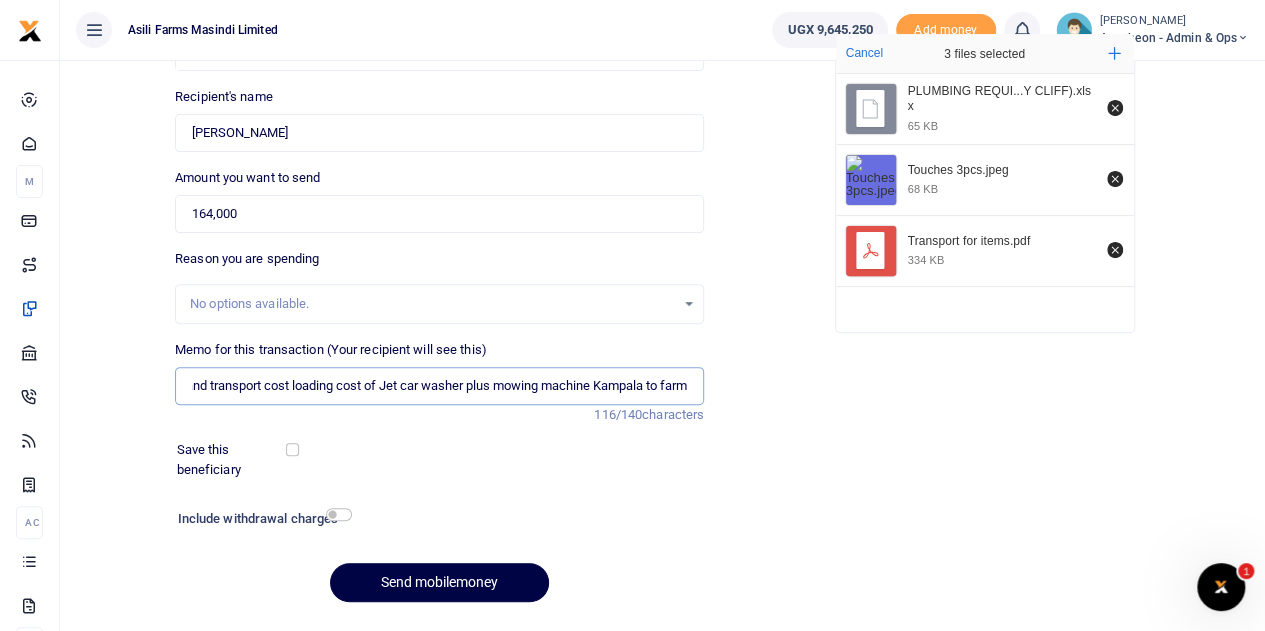 scroll, scrollTop: 0, scrollLeft: 212, axis: horizontal 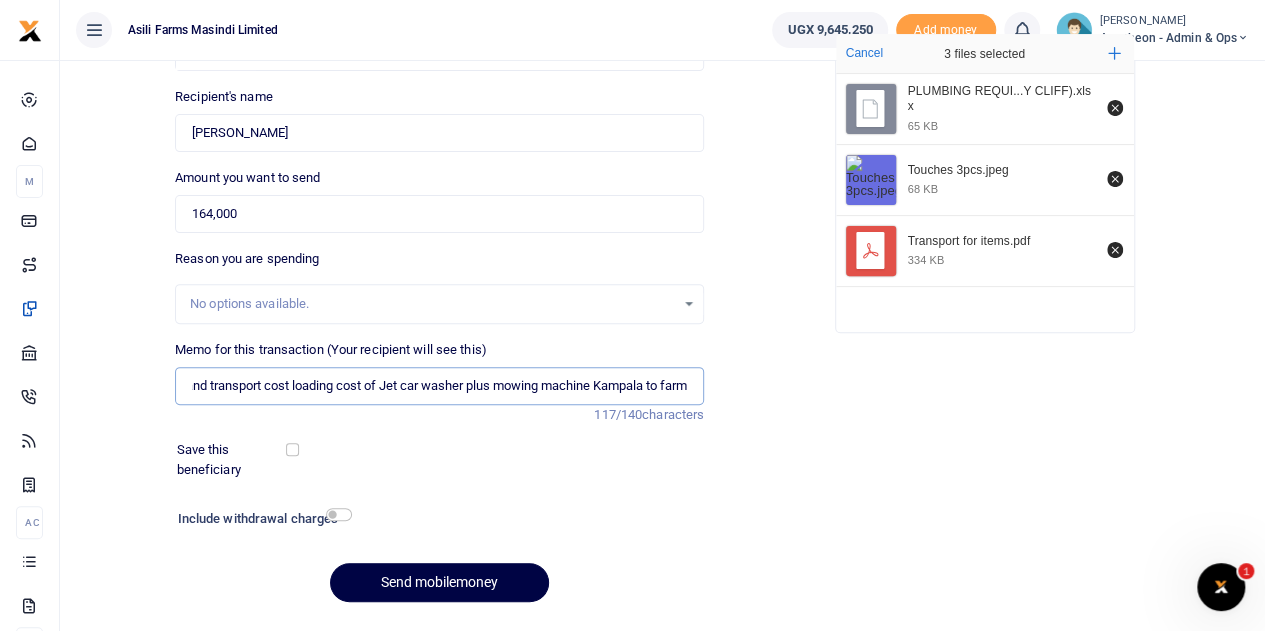 click on "Liquid soap 20Ltrs Touches 3pcs and transport cost loading cost of Jet car washer plus mowing machine Kampala to farm" at bounding box center [439, 386] 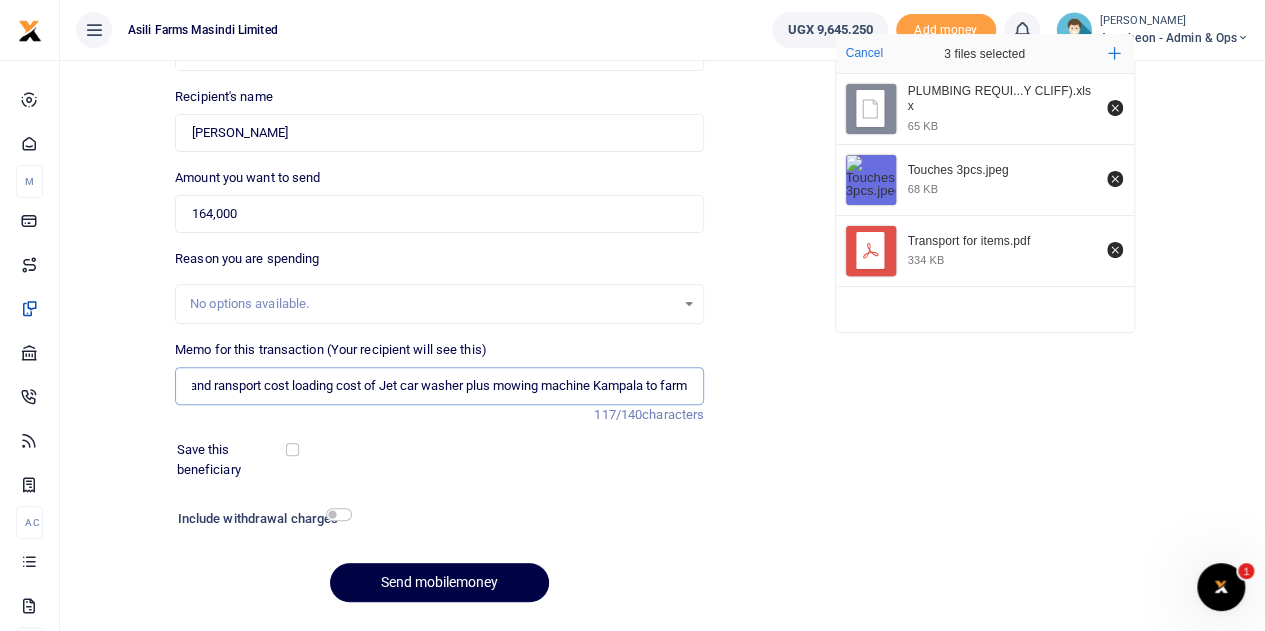scroll, scrollTop: 0, scrollLeft: 208, axis: horizontal 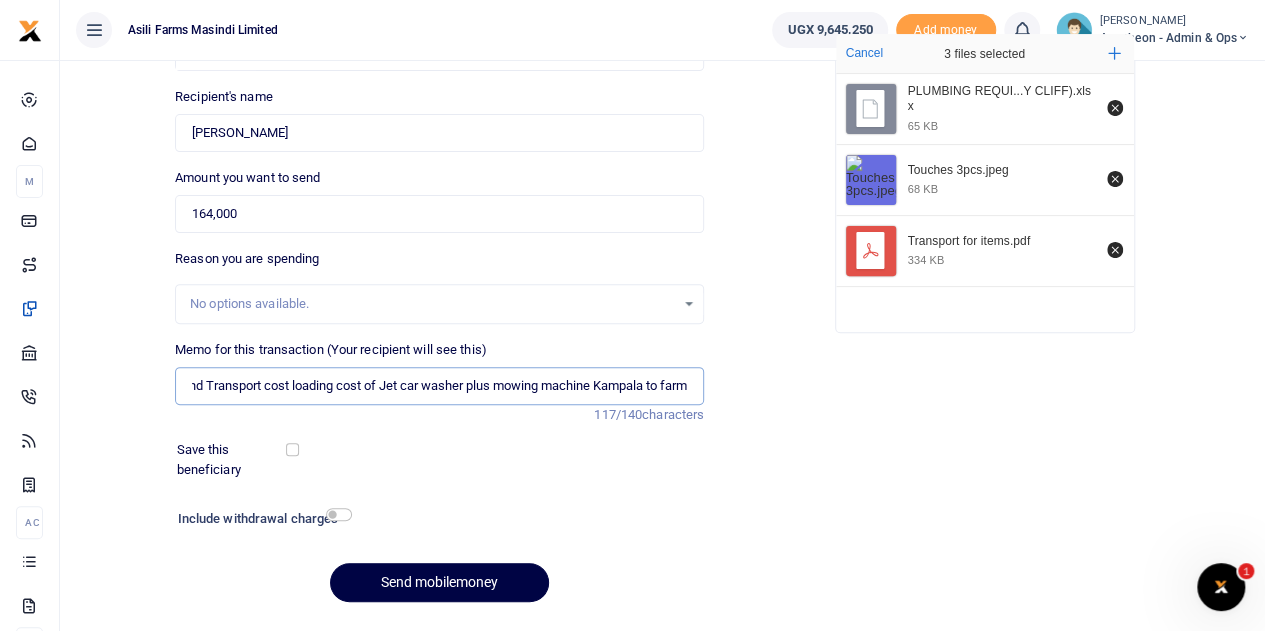 type on "Liquid soap 20Ltrs Touches 3pcs and Transport cost loading cost of Jet car washer plus mowing machine Kampala to farm" 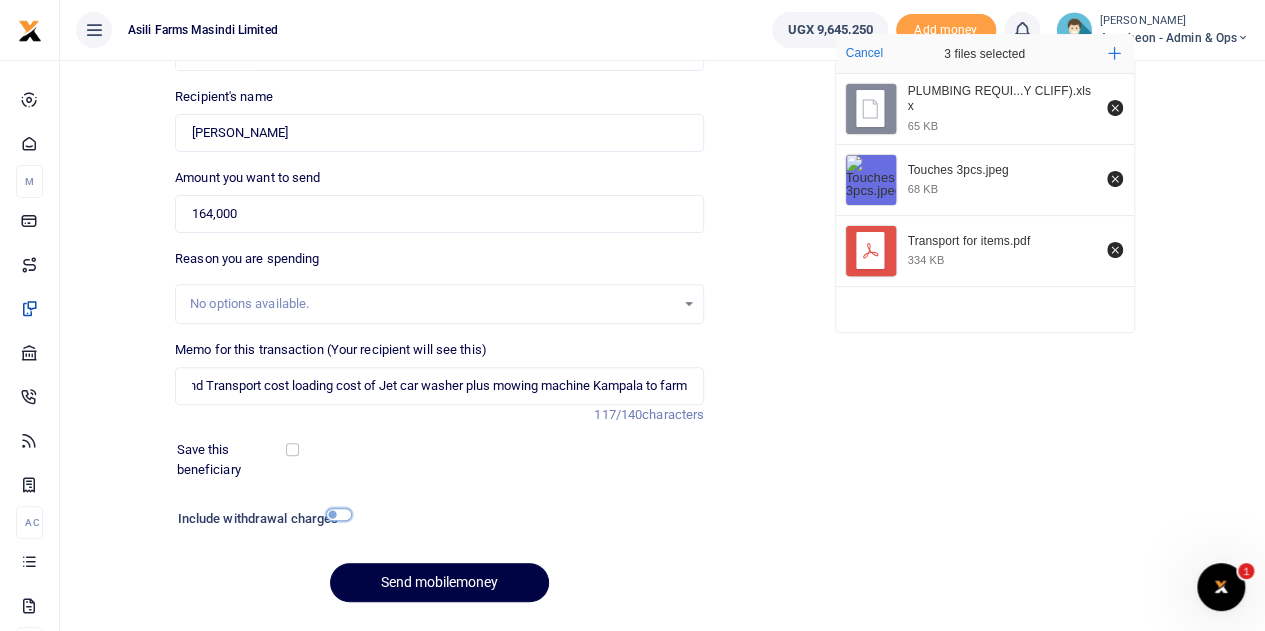 scroll, scrollTop: 0, scrollLeft: 0, axis: both 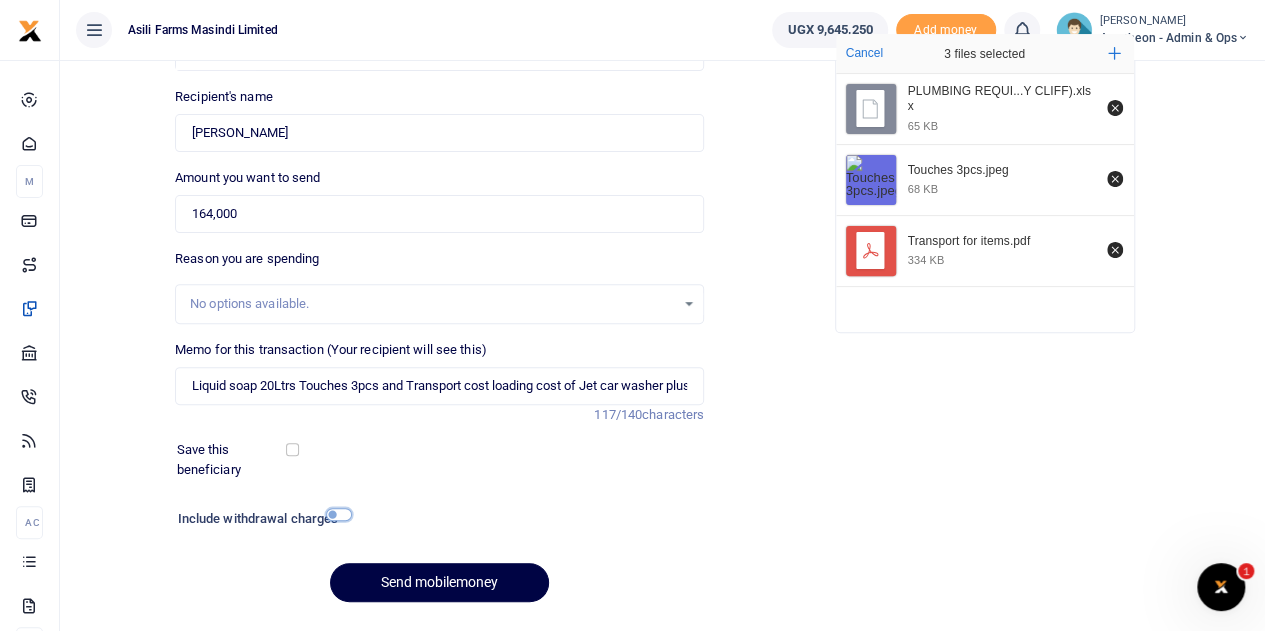 click at bounding box center [339, 514] 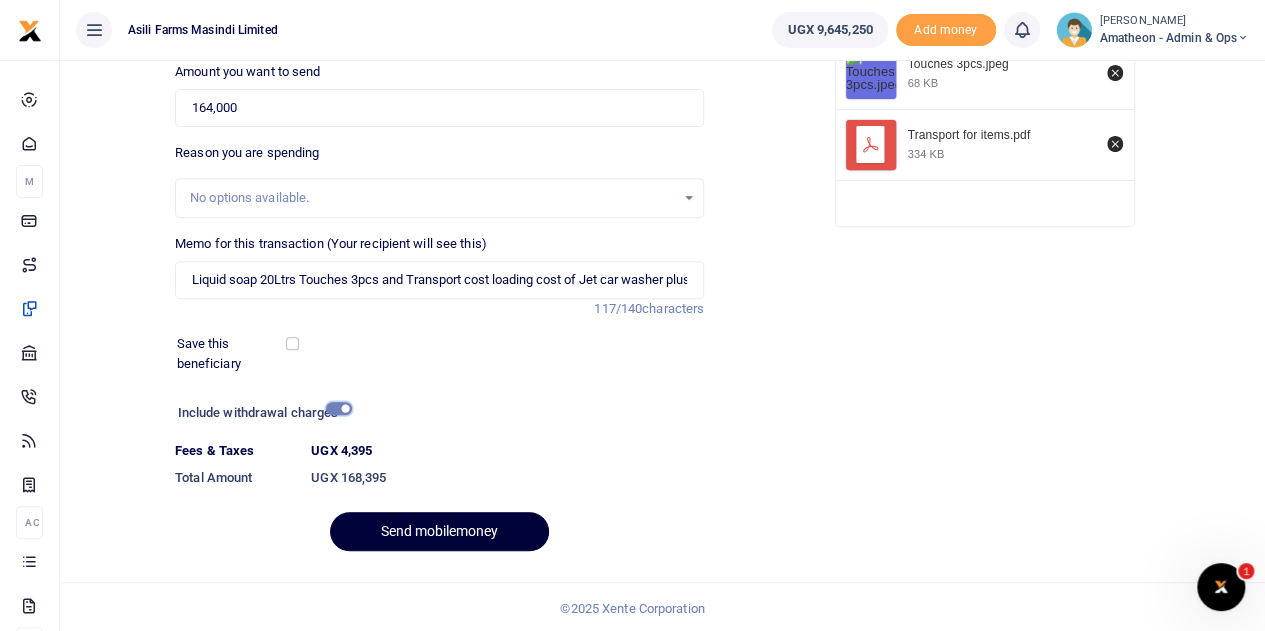 scroll, scrollTop: 308, scrollLeft: 0, axis: vertical 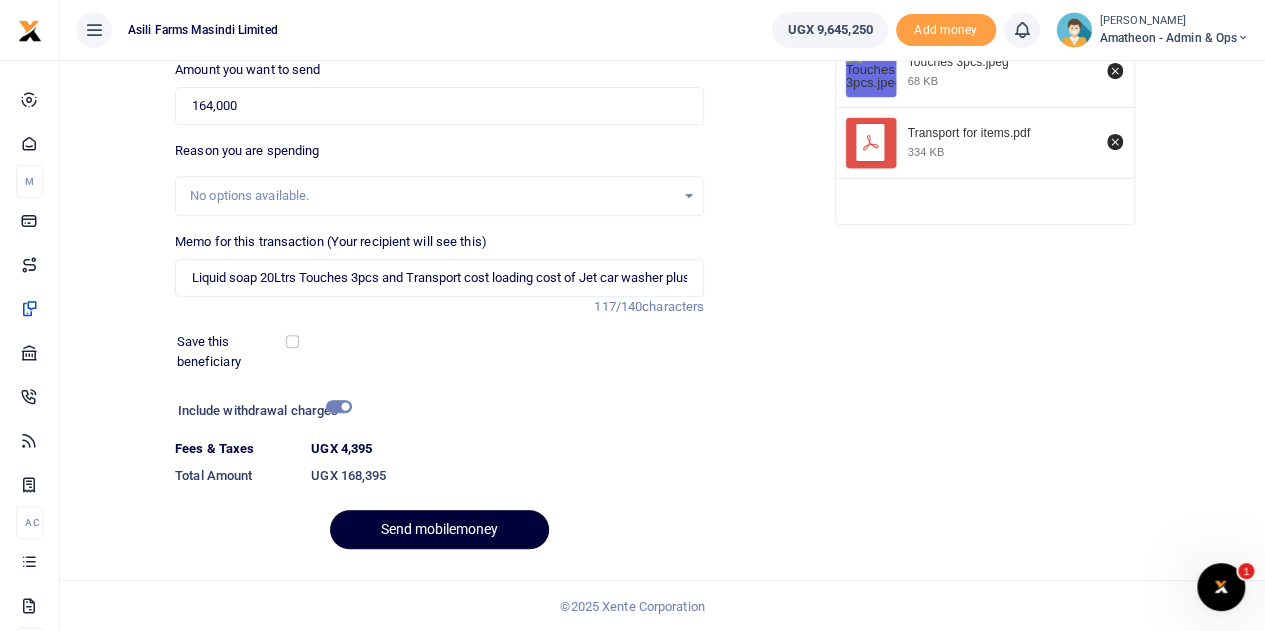 click on "Send mobilemoney" at bounding box center (439, 529) 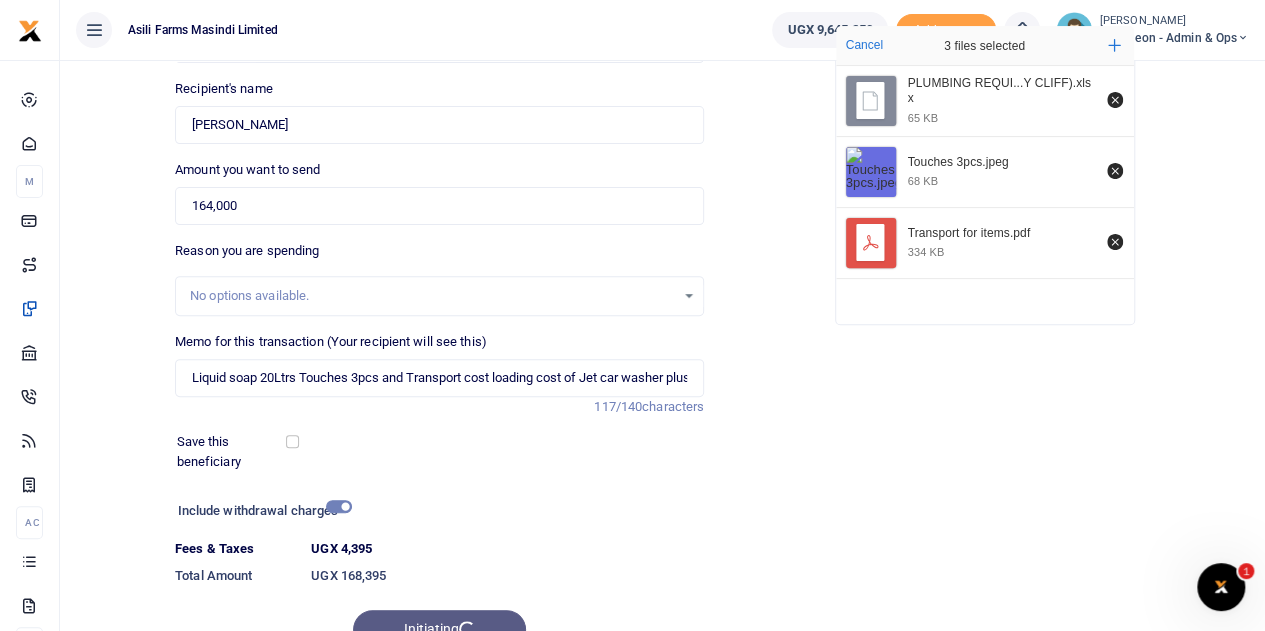 scroll, scrollTop: 108, scrollLeft: 0, axis: vertical 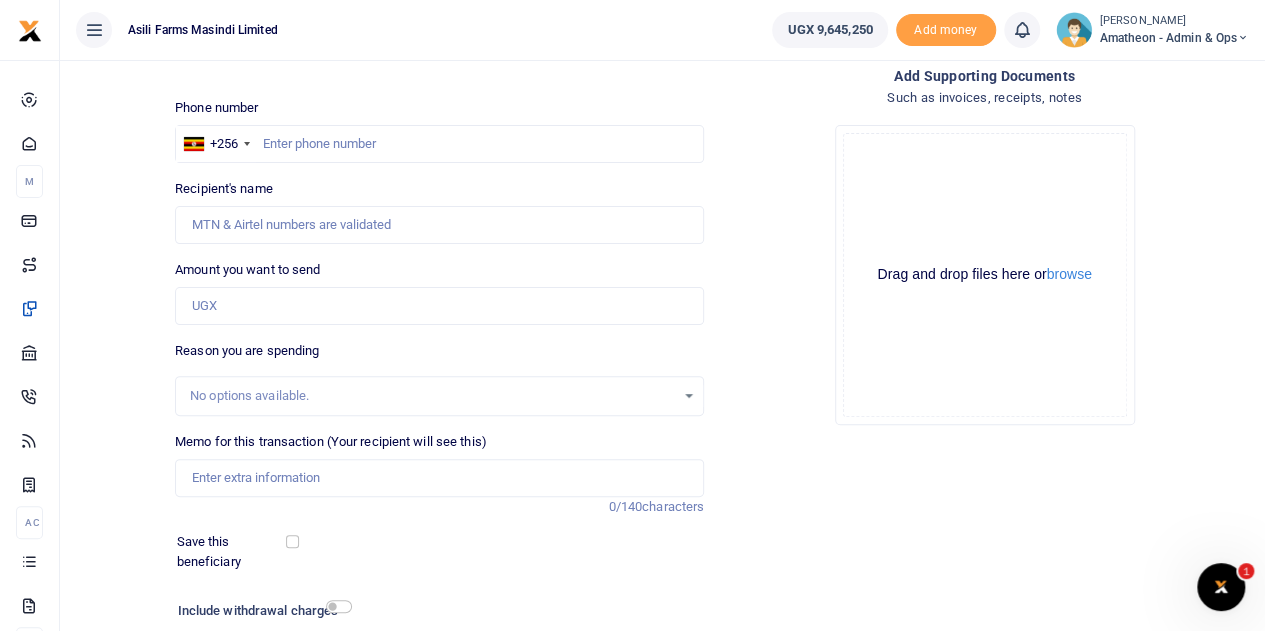 click on "No options available." at bounding box center [432, 396] 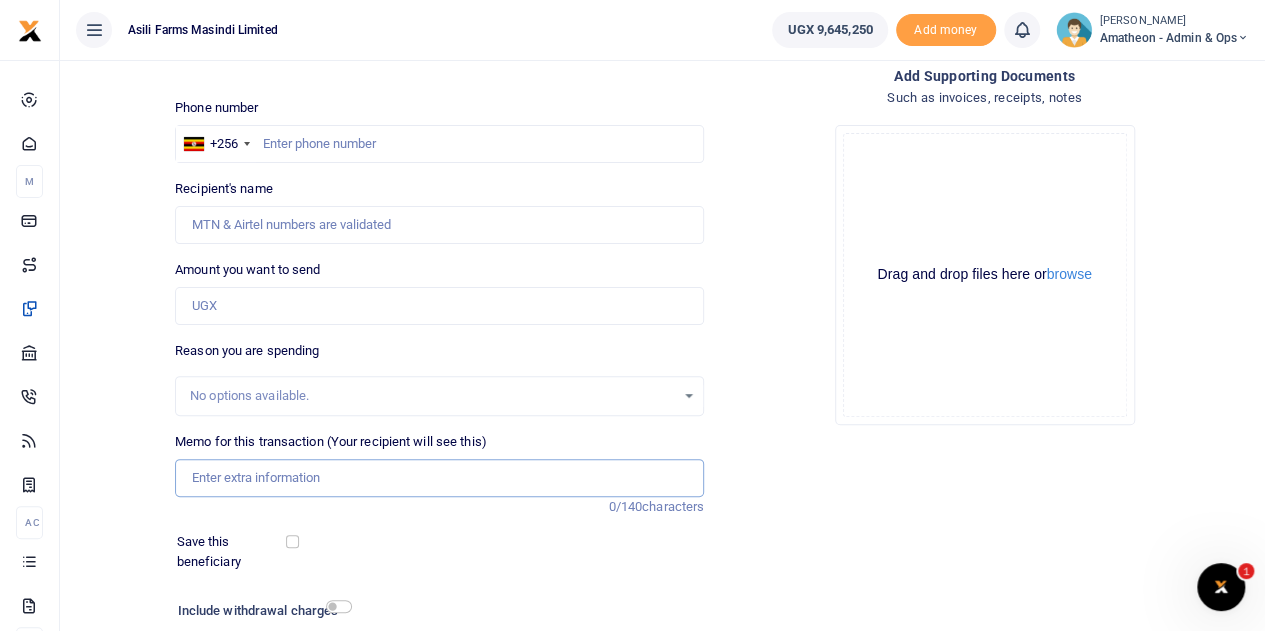 click on "Memo for this transaction (Your recipient will see this)" at bounding box center [439, 478] 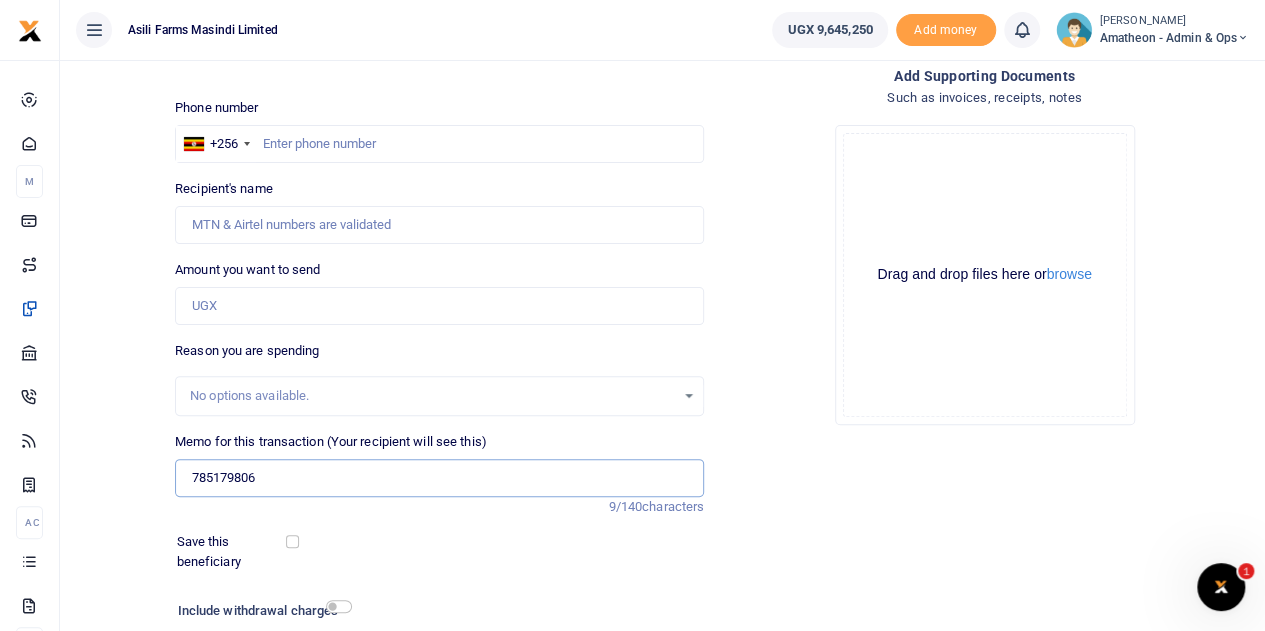 type on "785179806" 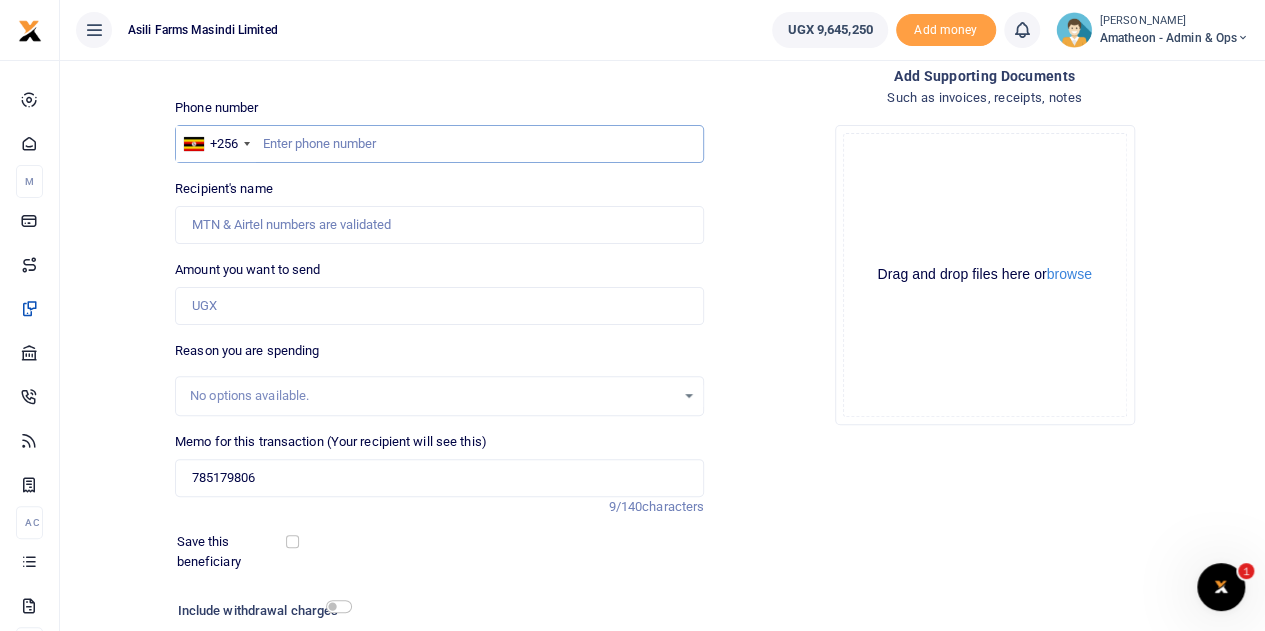 click at bounding box center [439, 144] 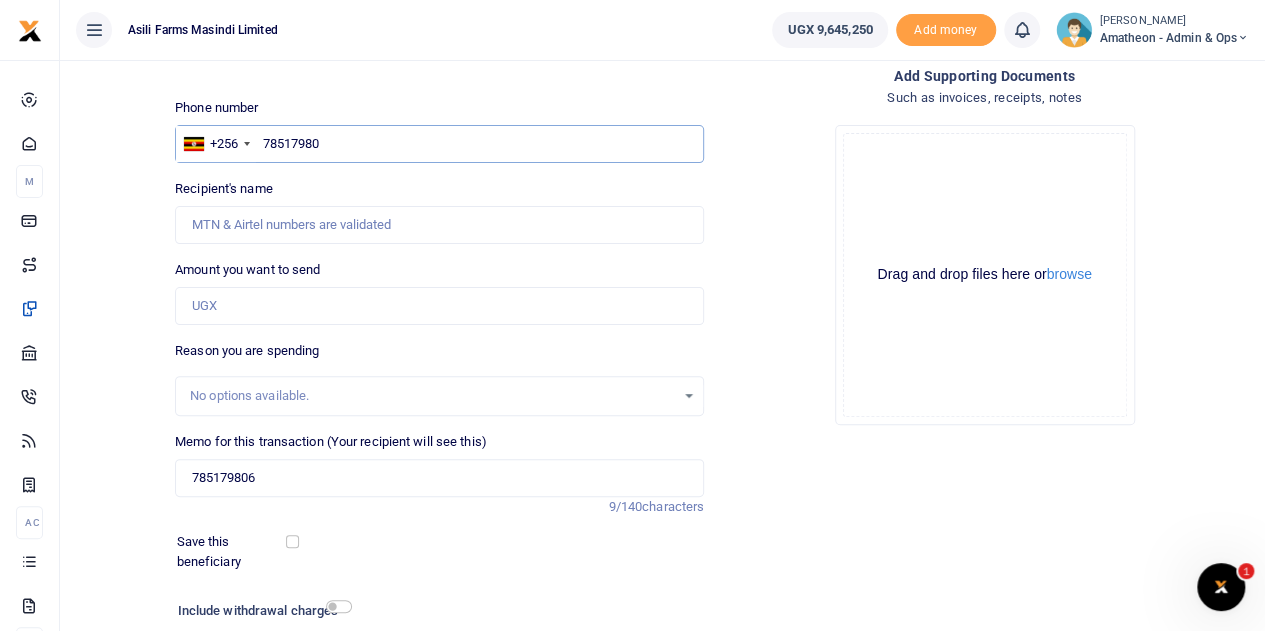 type on "785179806" 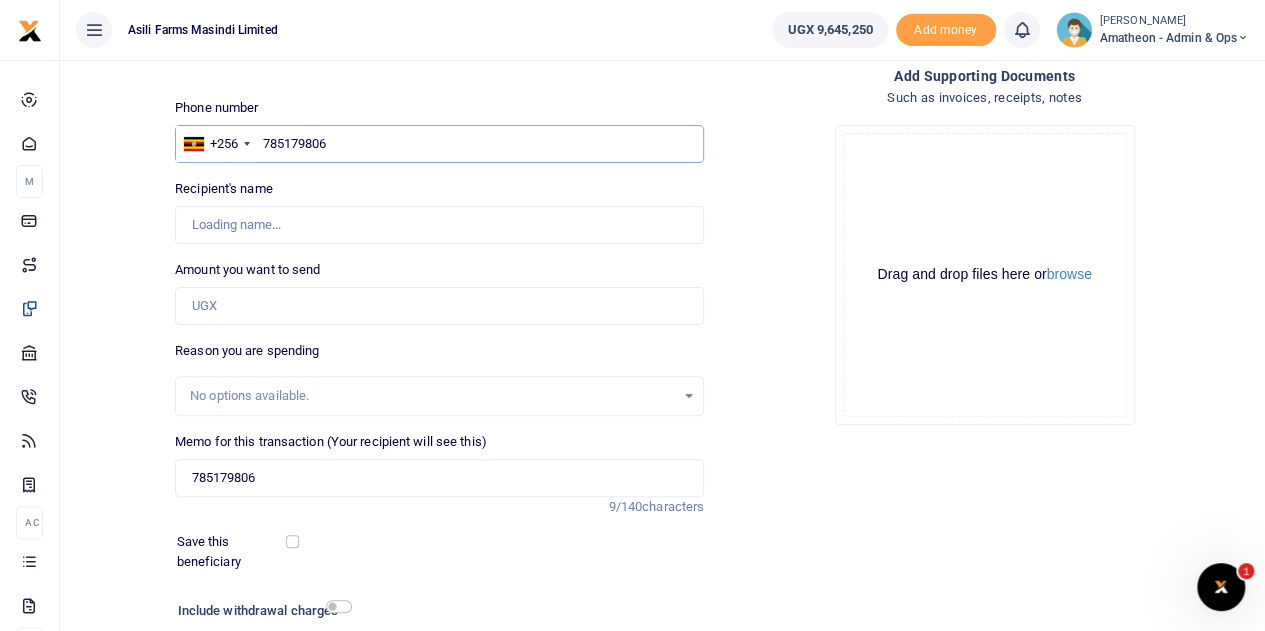 type on "[PERSON_NAME]" 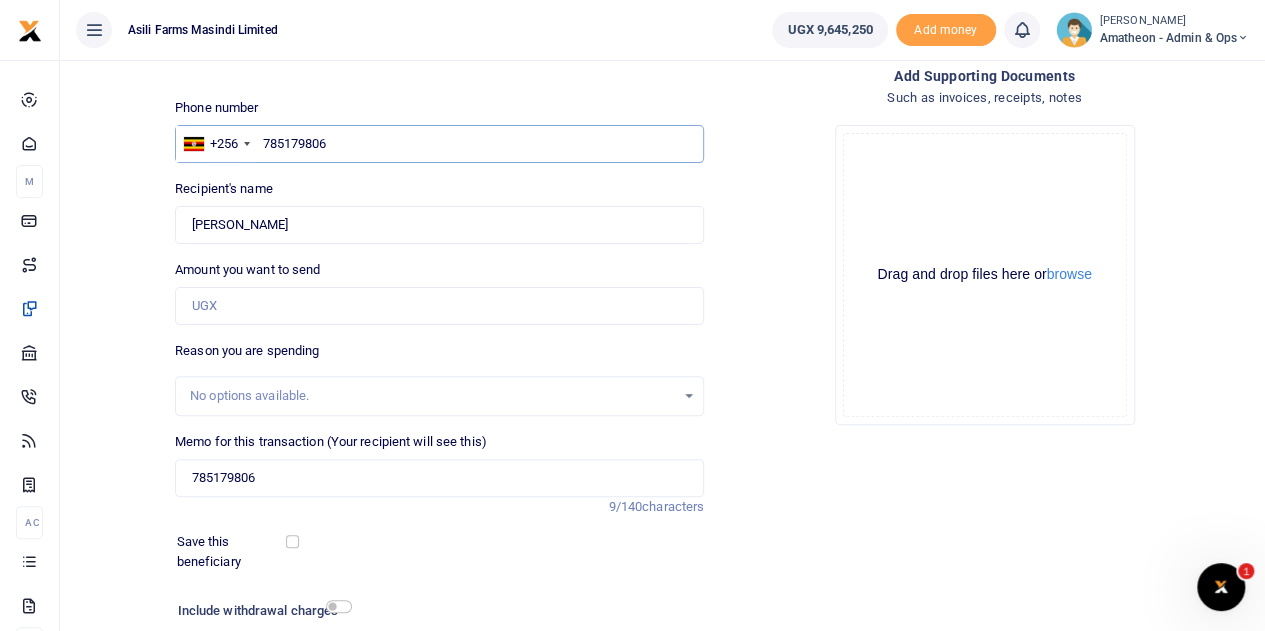 type on "785179806" 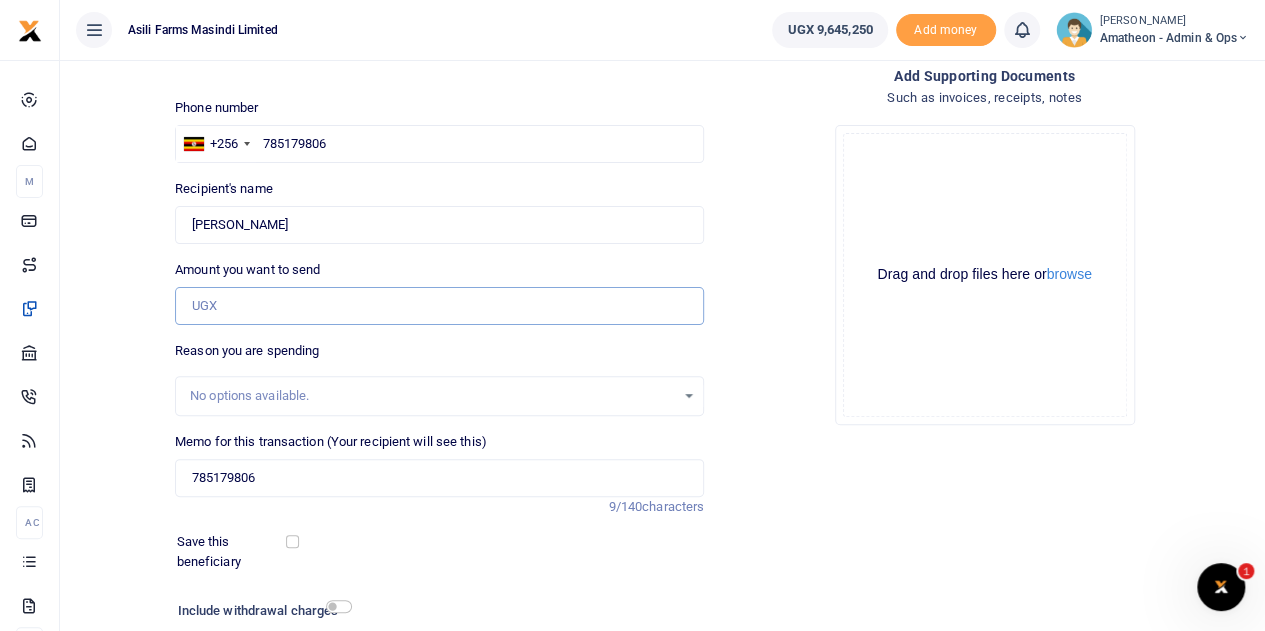 click on "Amount you want to send" at bounding box center (439, 306) 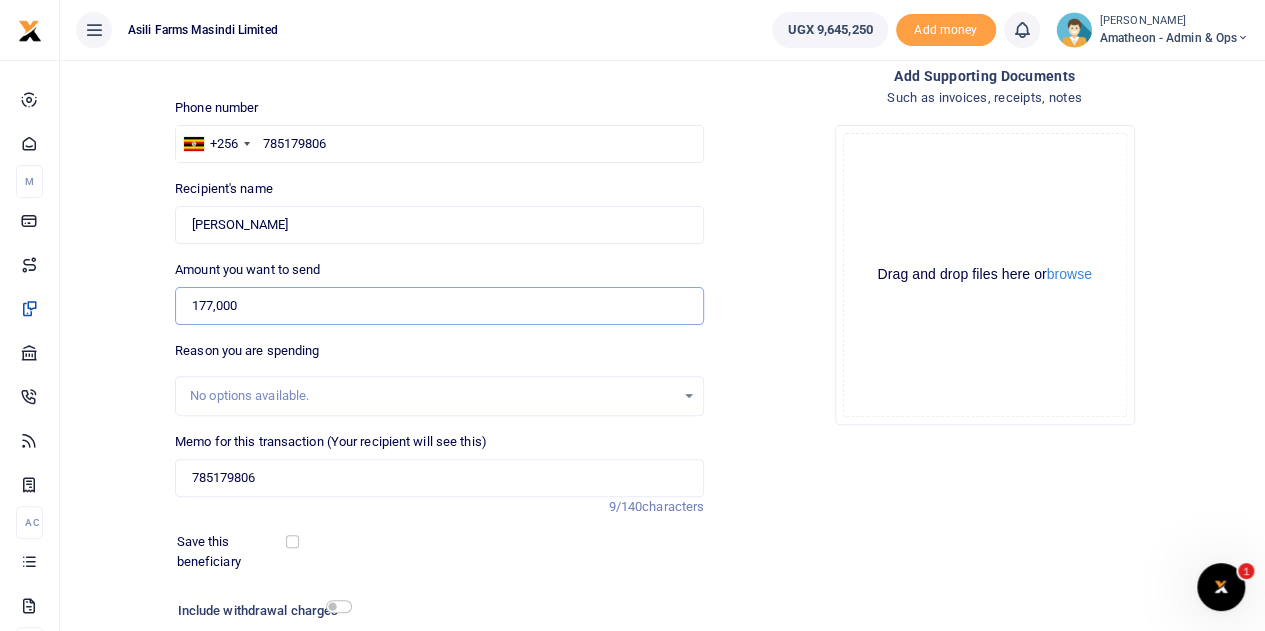 type on "177,000" 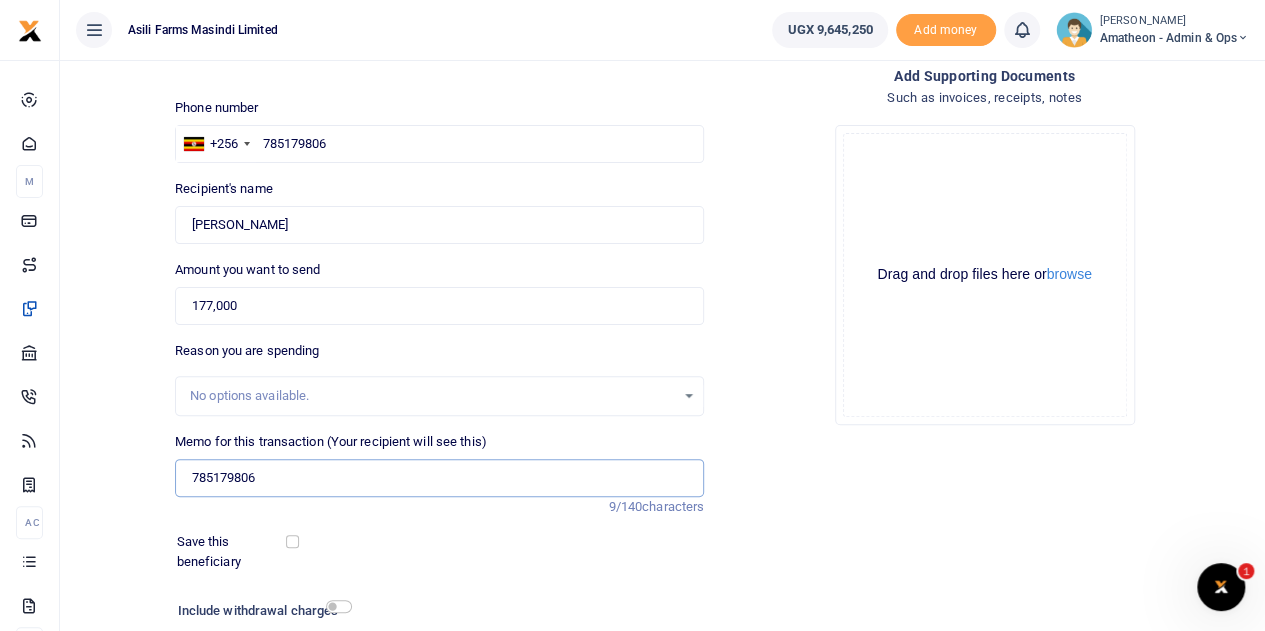 drag, startPoint x: 295, startPoint y: 486, endPoint x: 170, endPoint y: 482, distance: 125.06398 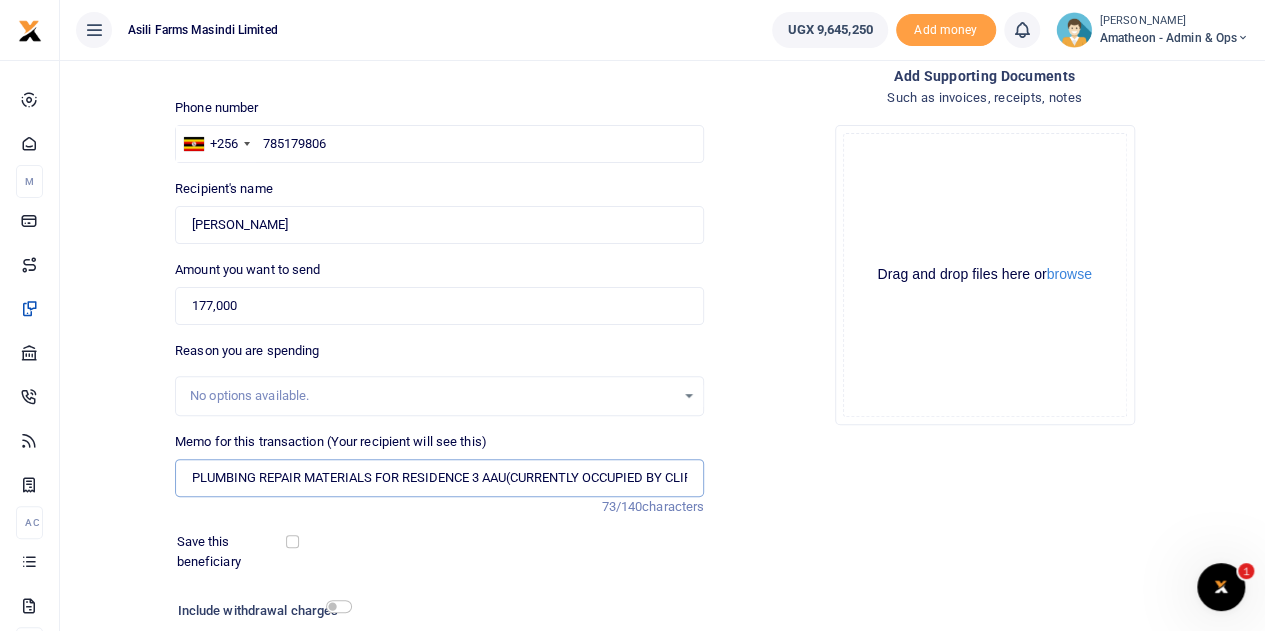 scroll, scrollTop: 0, scrollLeft: 20, axis: horizontal 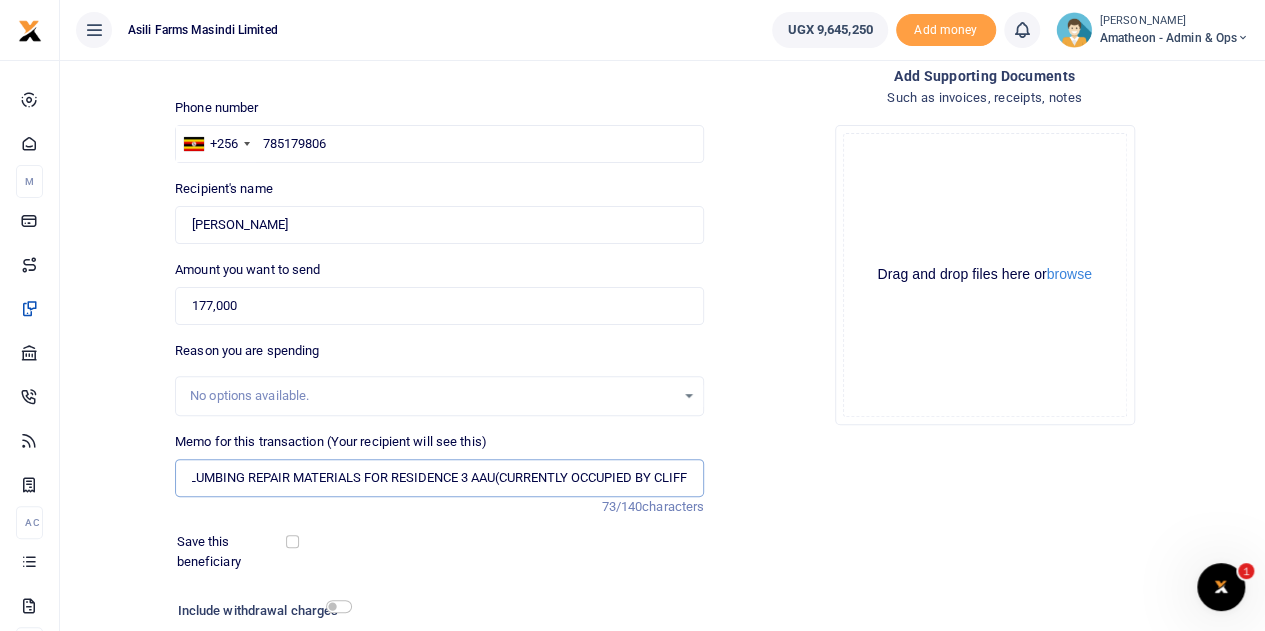 drag, startPoint x: 499, startPoint y: 480, endPoint x: 506, endPoint y: 523, distance: 43.56604 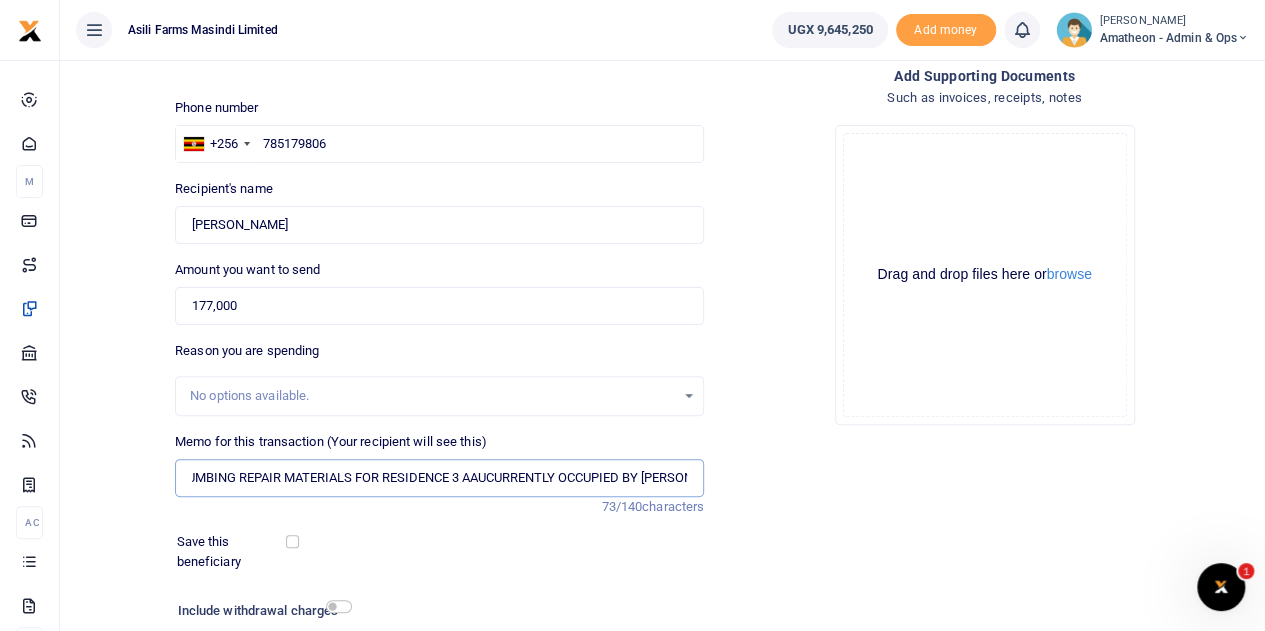 scroll, scrollTop: 0, scrollLeft: 16, axis: horizontal 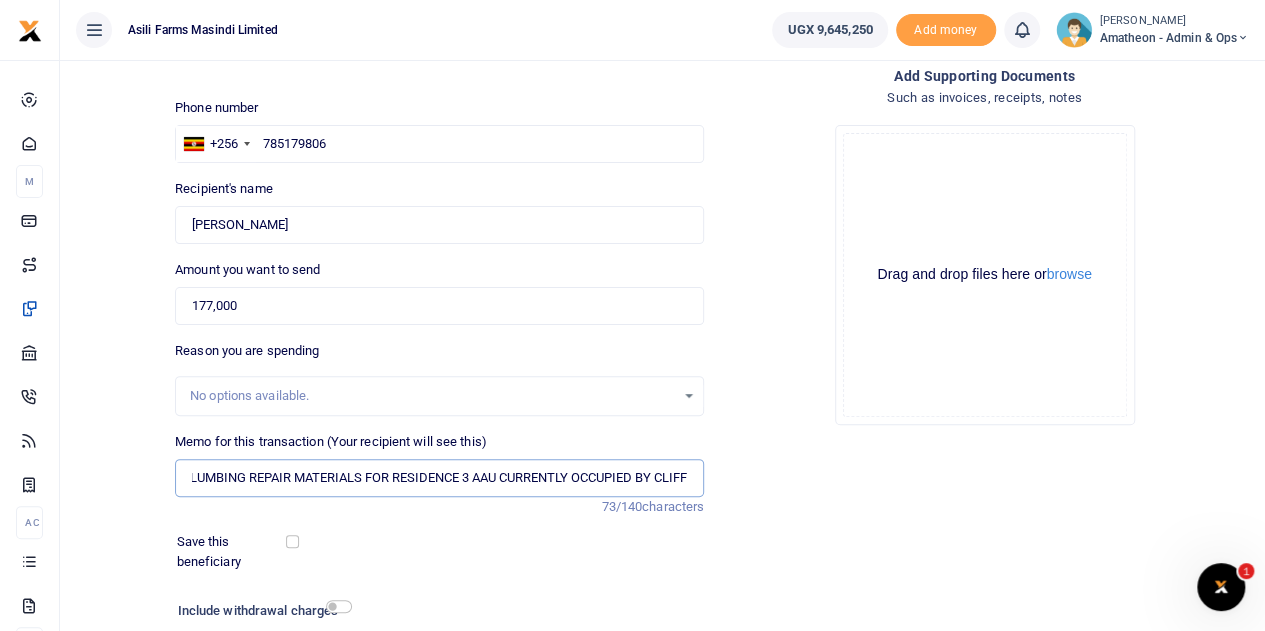 click on "PLUMBING REPAIR MATERIALS FOR RESIDENCE 3 AAU CURRENTLY OCCUPIED BY CLIFF" at bounding box center (439, 478) 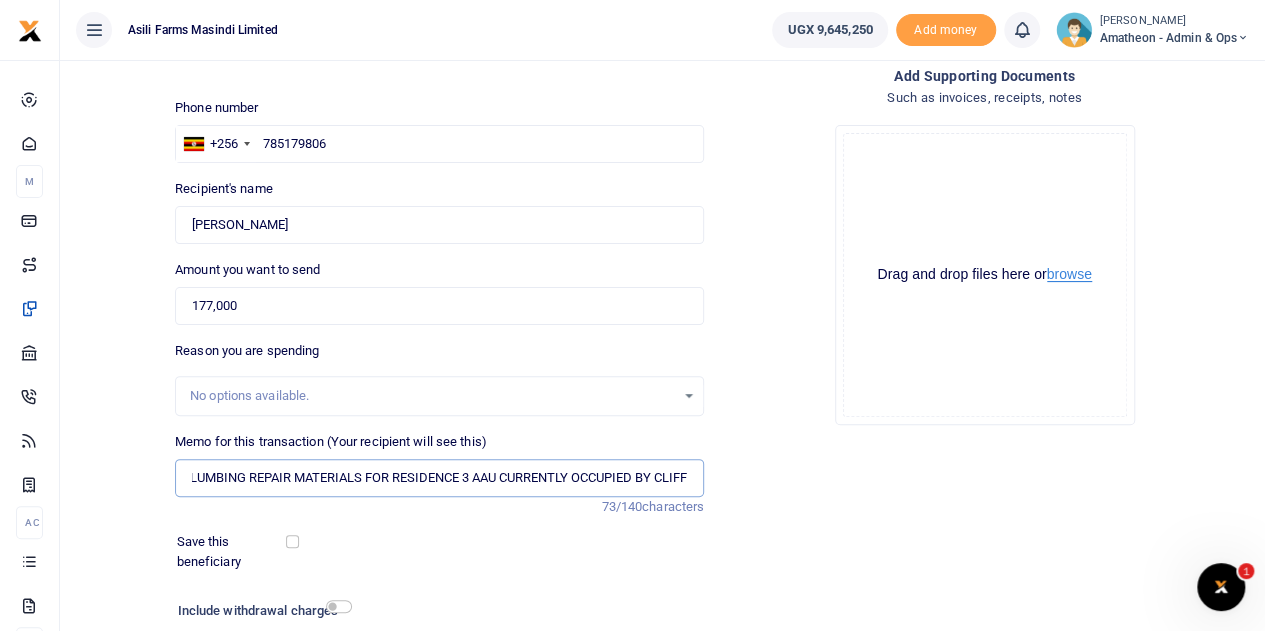 type on "PLUMBING REPAIR MATERIALS FOR RESIDENCE 3 AAU CURRENTLY OCCUPIED BY CLIFF" 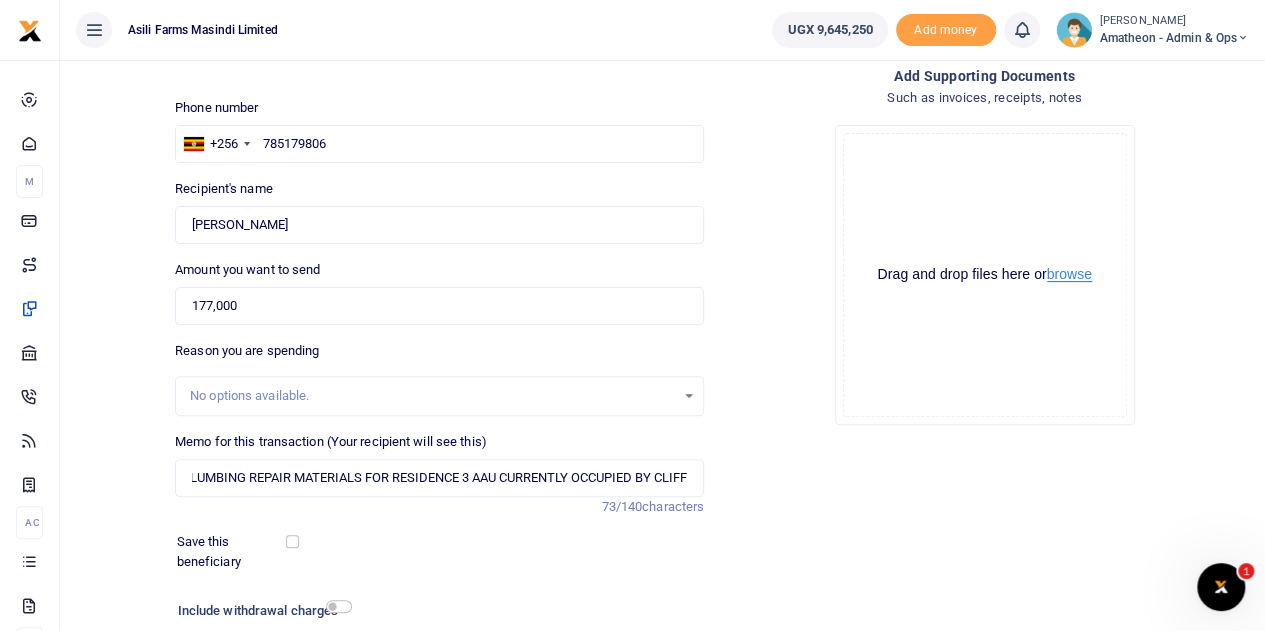 scroll, scrollTop: 0, scrollLeft: 0, axis: both 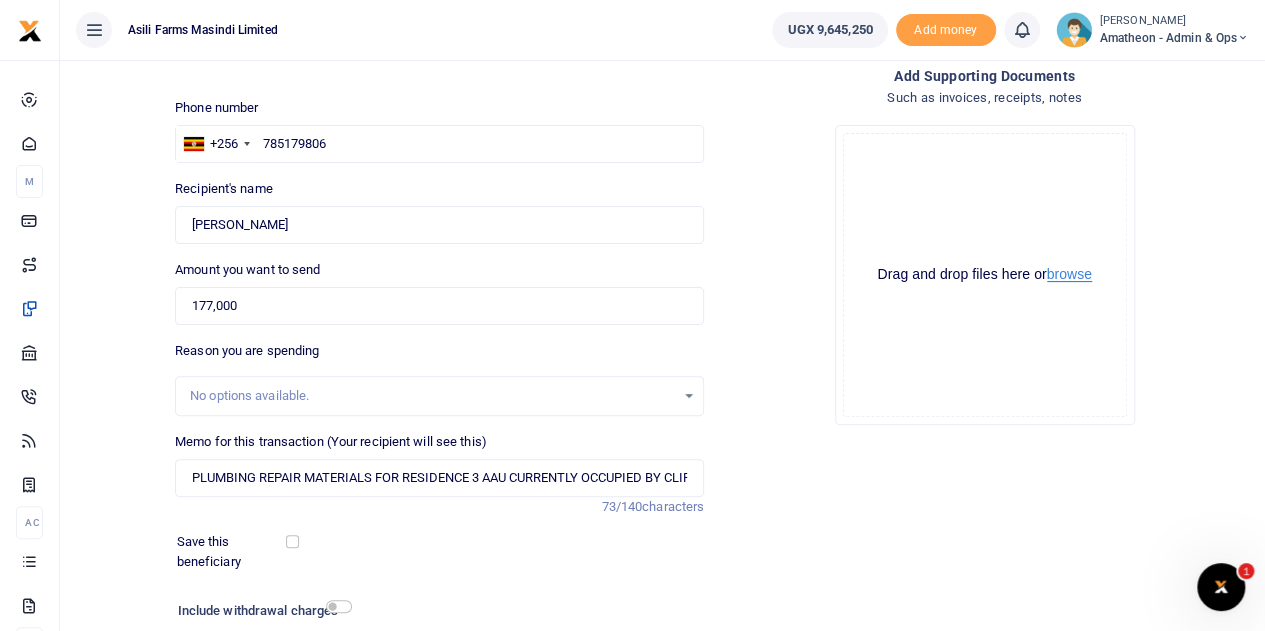 click on "browse" at bounding box center [1069, 274] 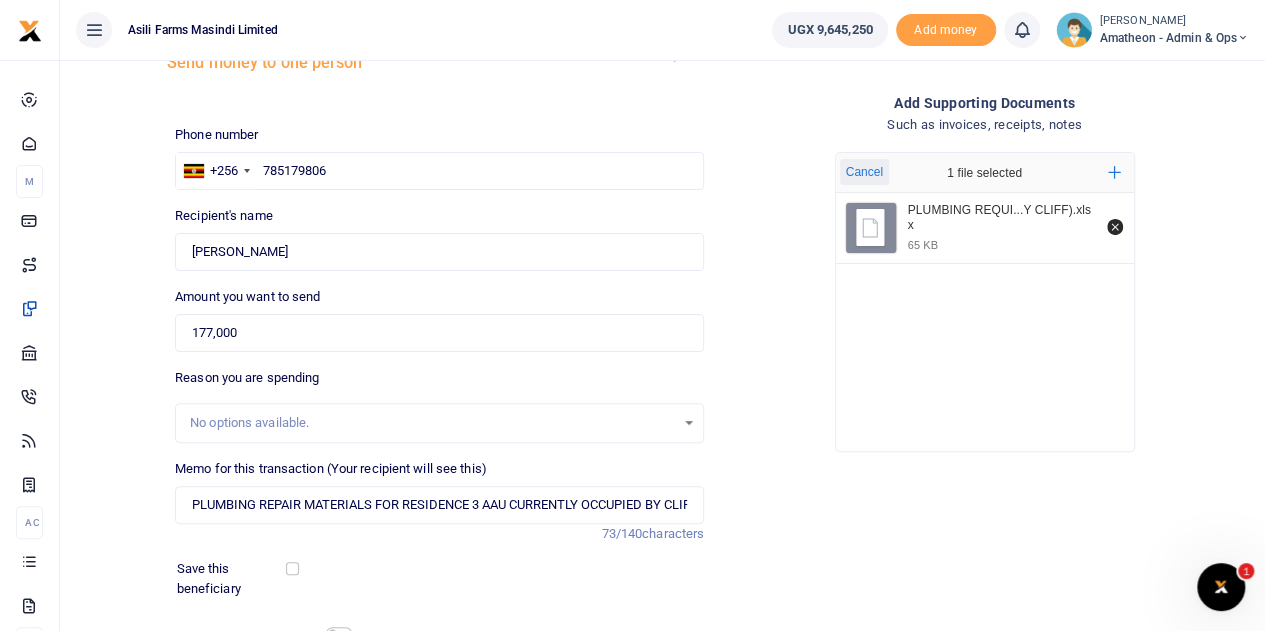 scroll, scrollTop: 252, scrollLeft: 0, axis: vertical 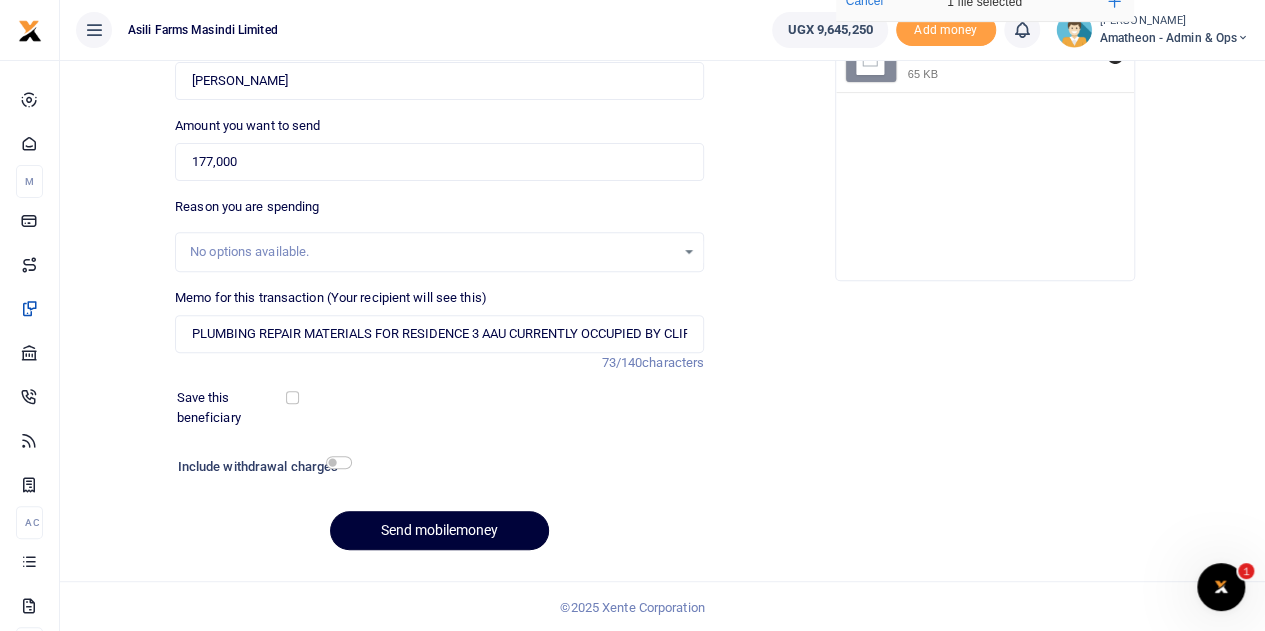 click on "Send mobilemoney" at bounding box center (439, 530) 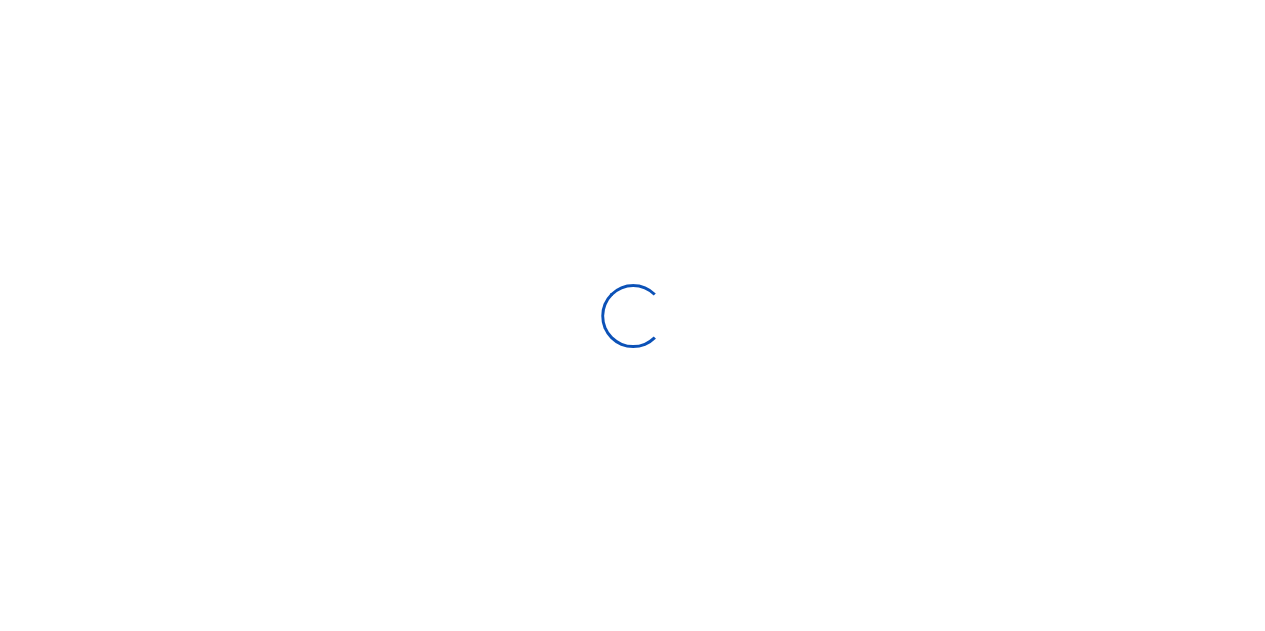 select 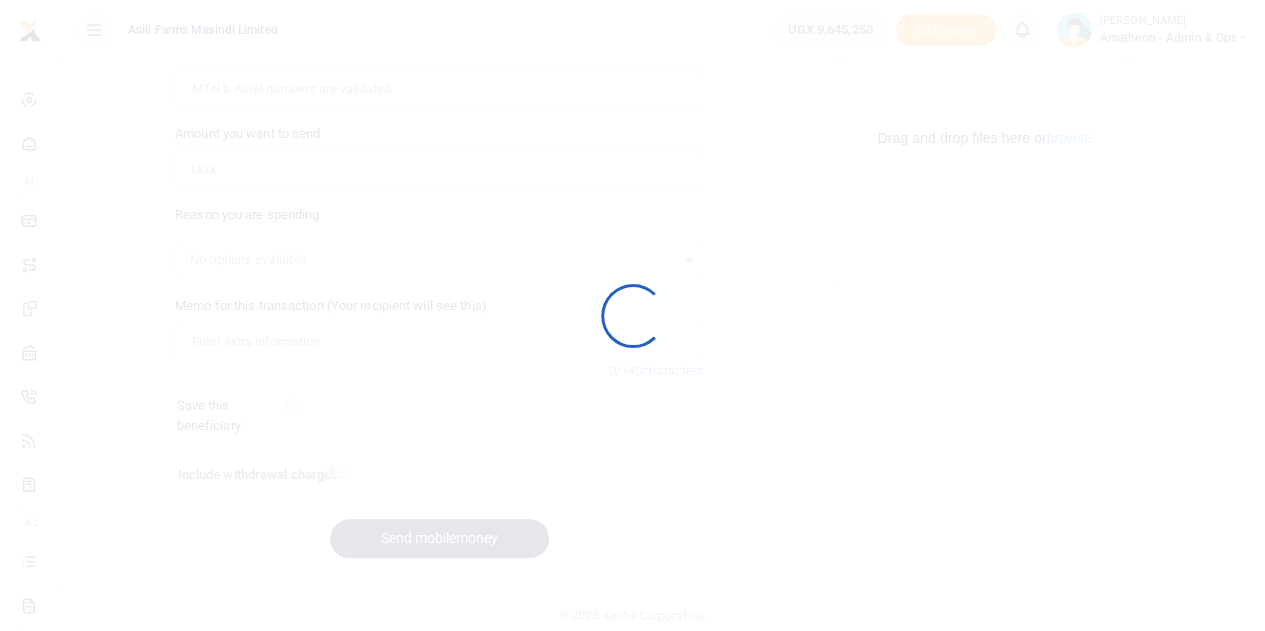 scroll, scrollTop: 252, scrollLeft: 0, axis: vertical 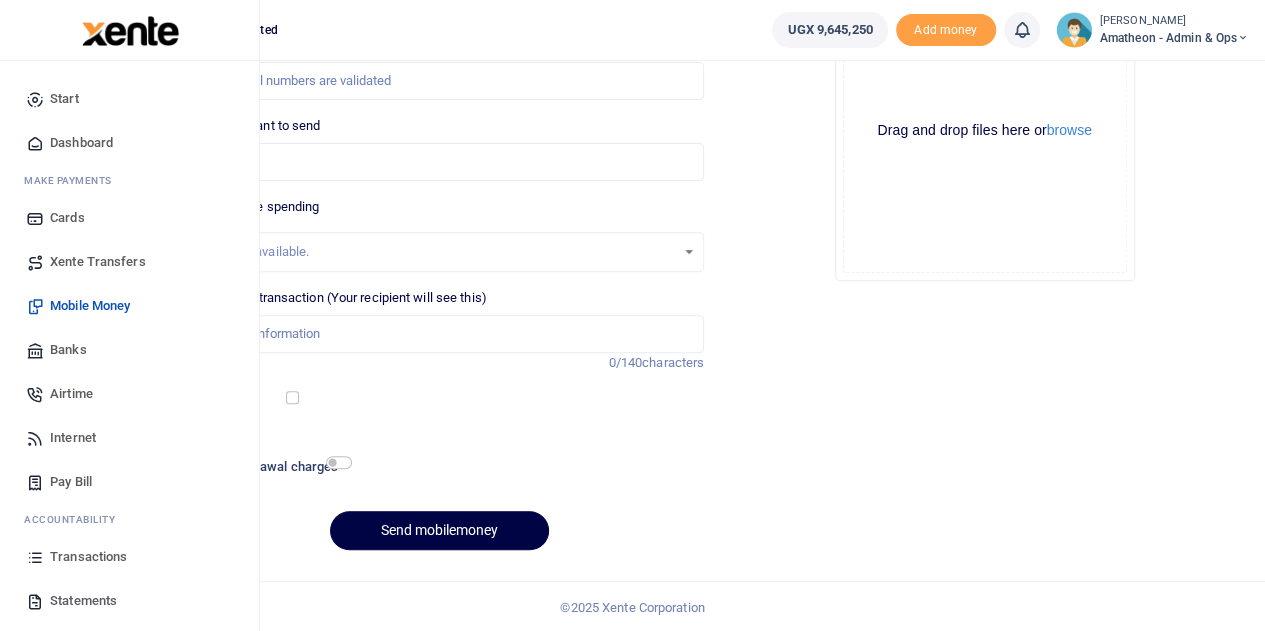 click on "Transactions" at bounding box center [88, 557] 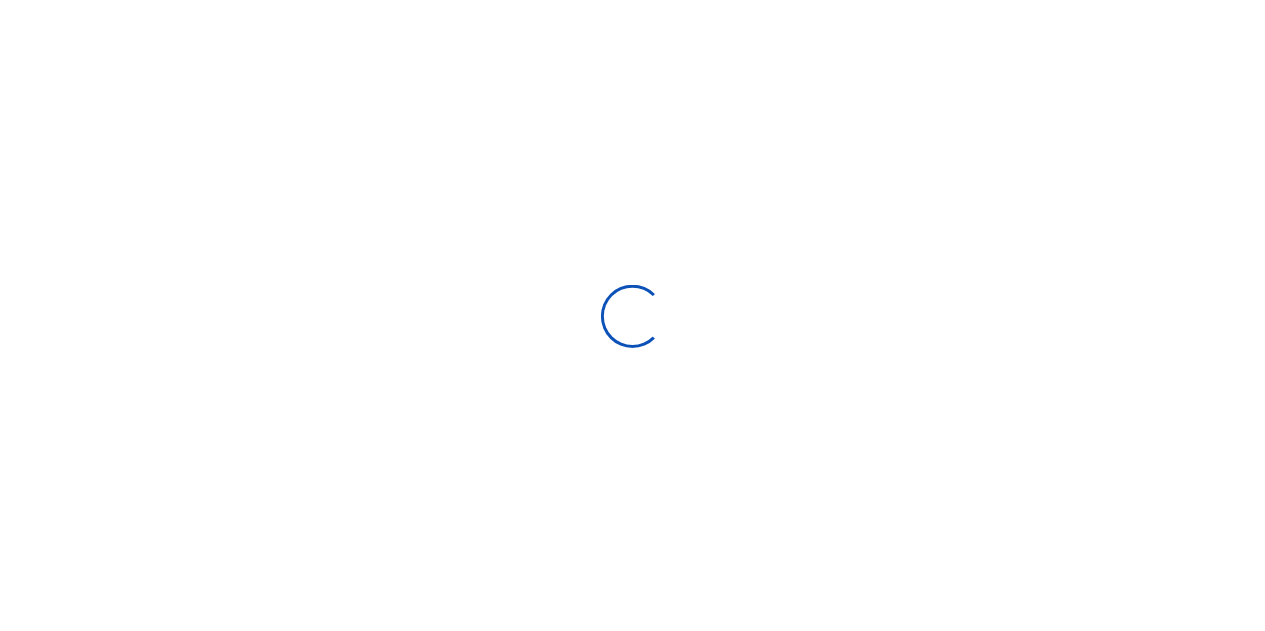 scroll, scrollTop: 0, scrollLeft: 0, axis: both 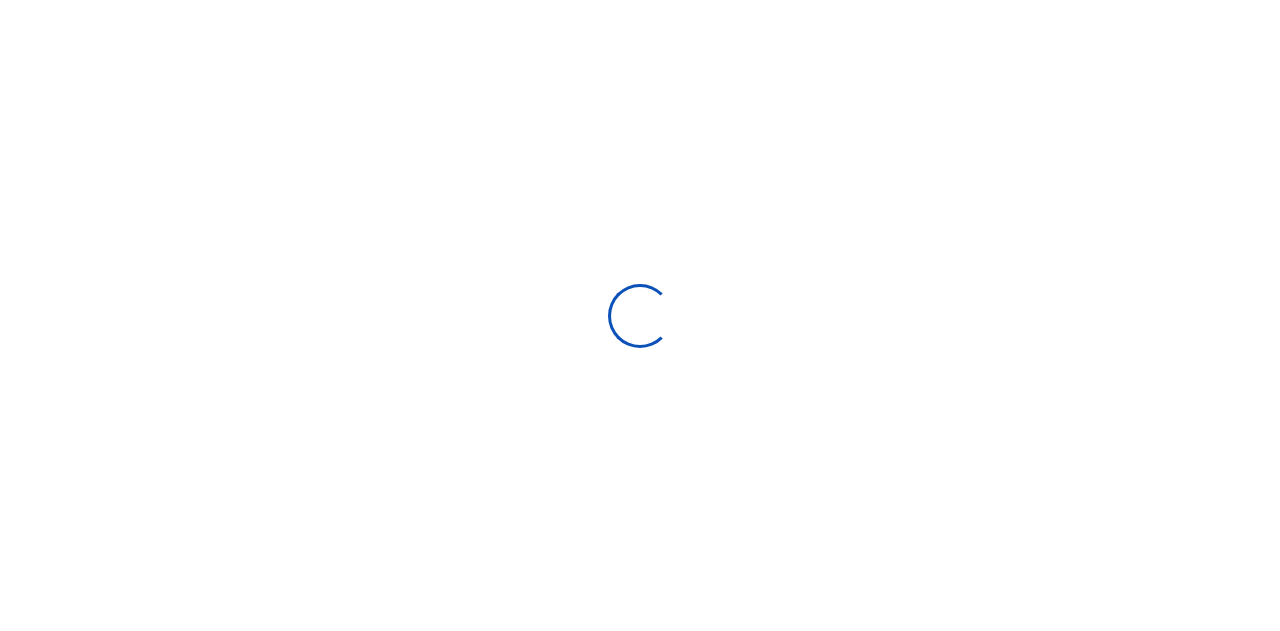select 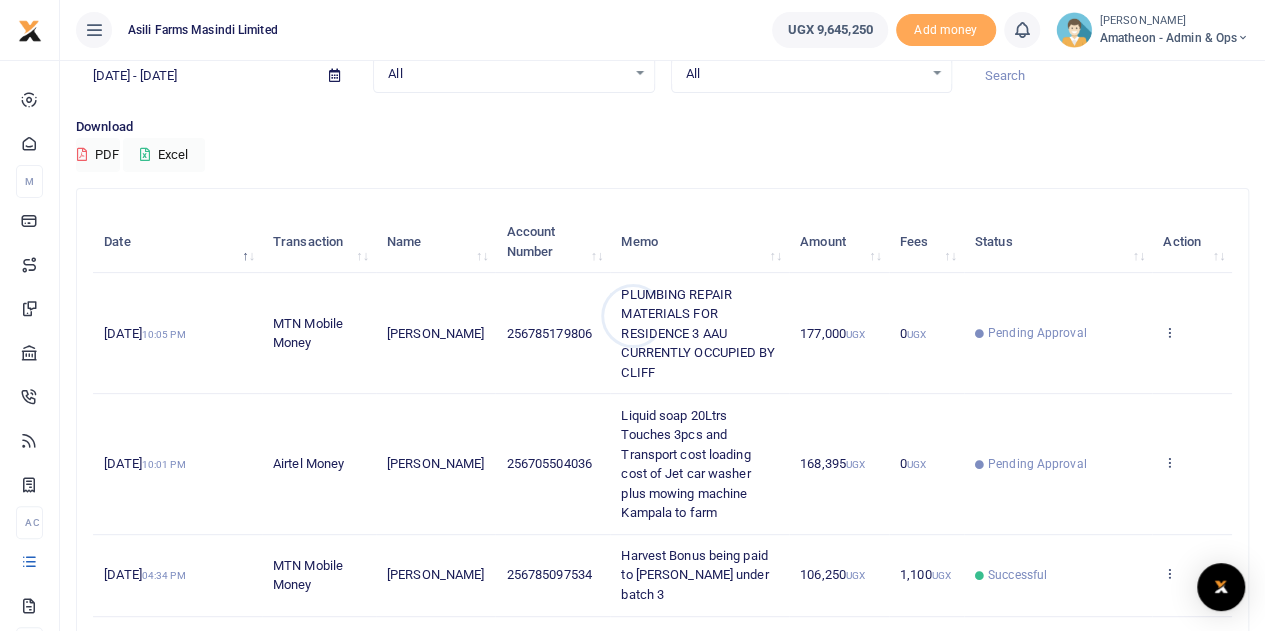 scroll, scrollTop: 200, scrollLeft: 0, axis: vertical 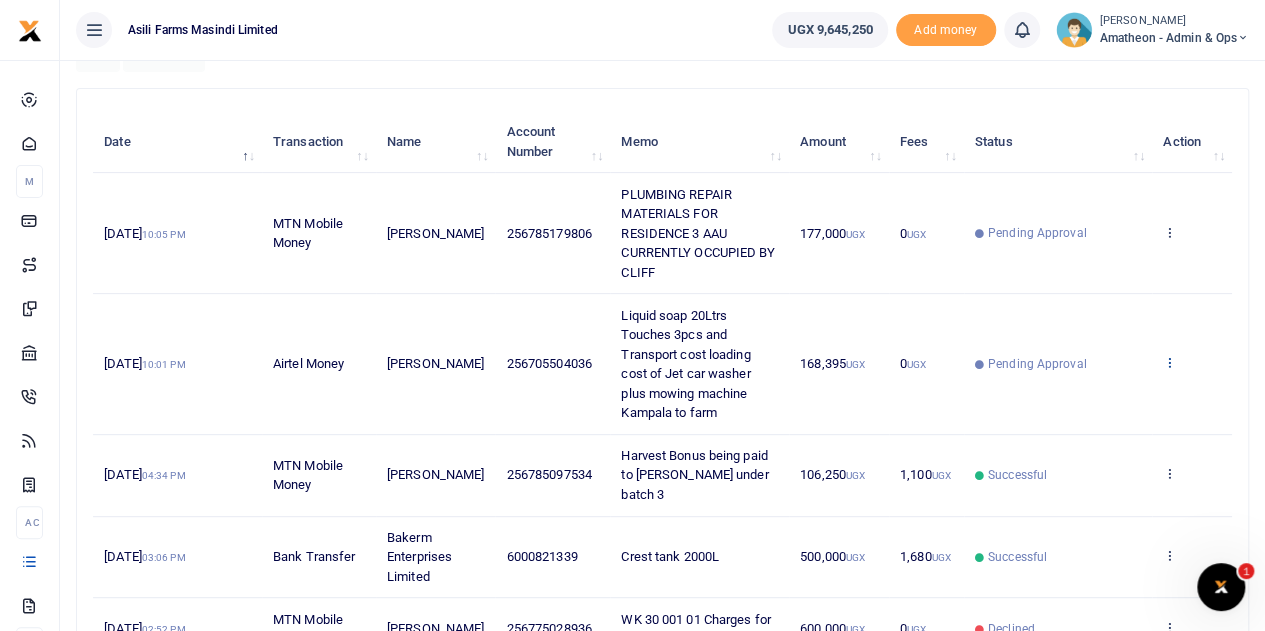 click at bounding box center (1169, 362) 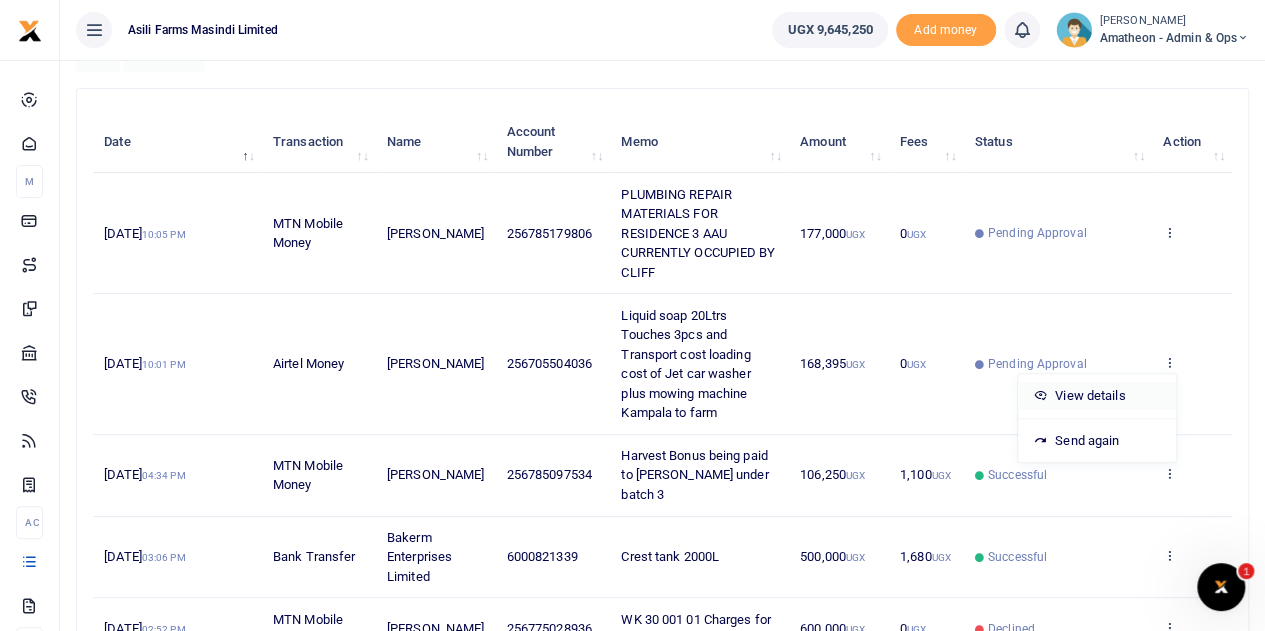 click on "View details" at bounding box center (1097, 396) 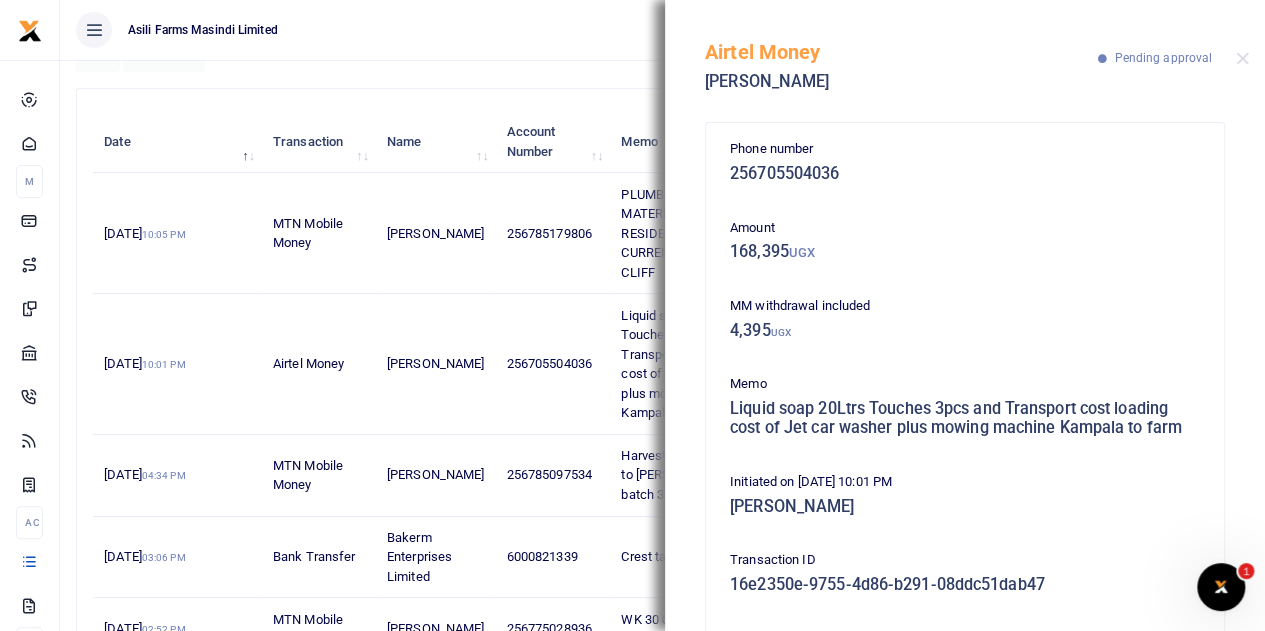 scroll, scrollTop: 500, scrollLeft: 0, axis: vertical 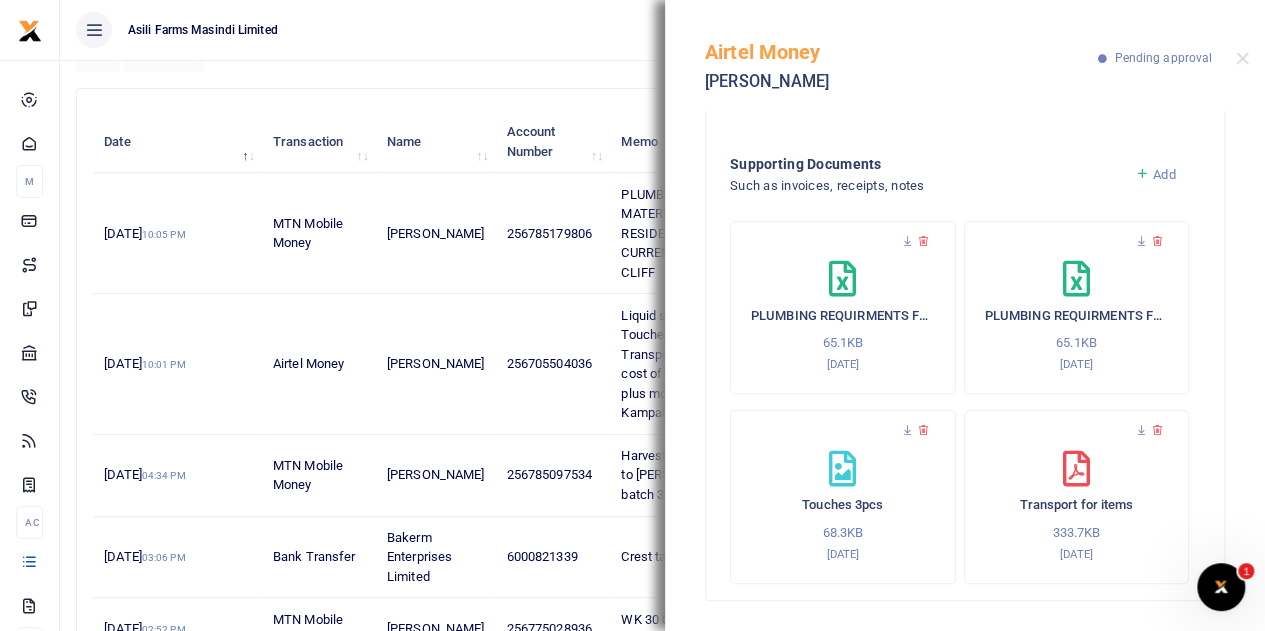click at bounding box center (923, 241) 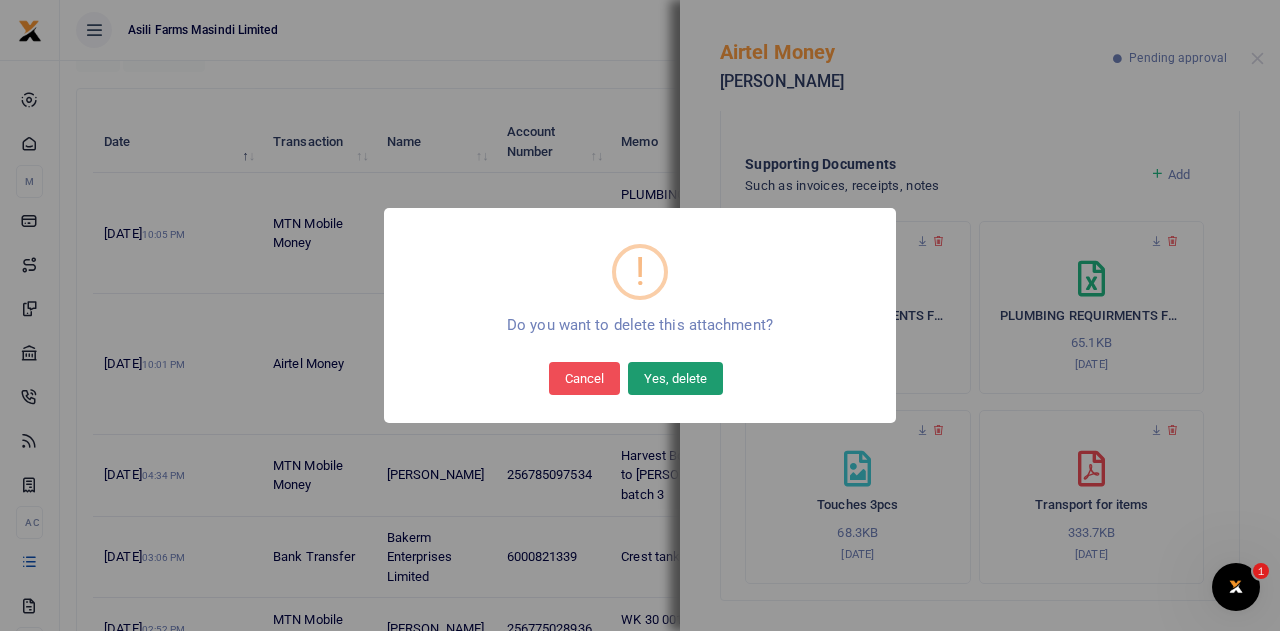 click on "Yes, delete" at bounding box center (675, 378) 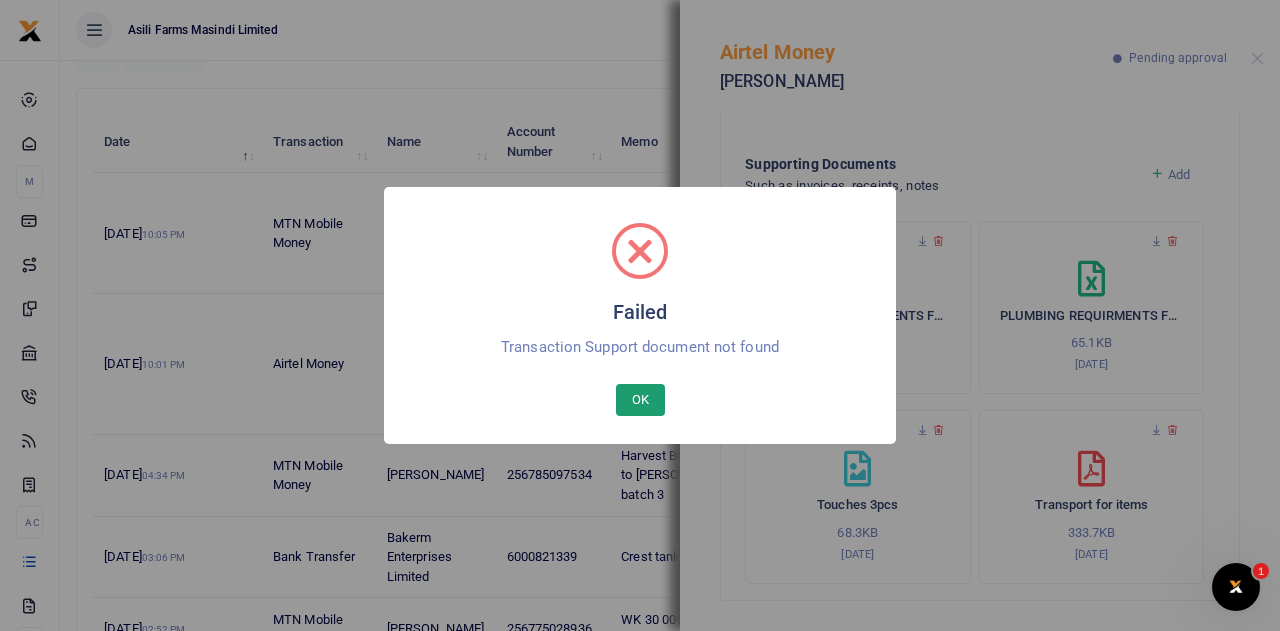 click on "OK" at bounding box center [640, 400] 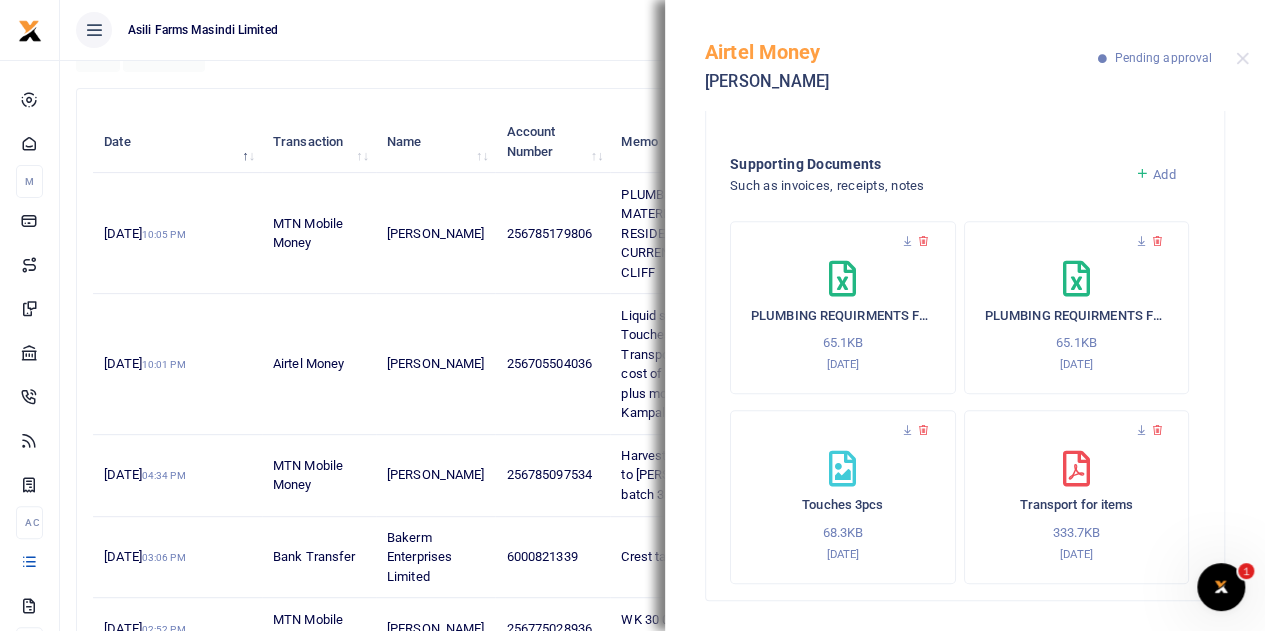 click at bounding box center (1157, 241) 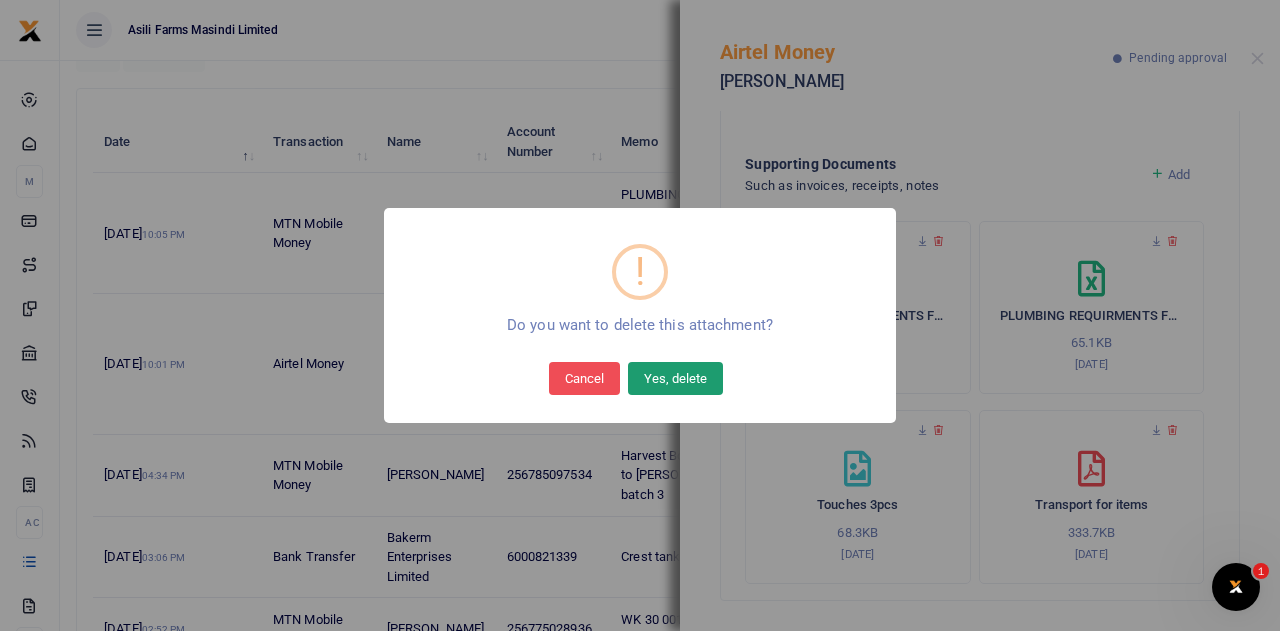 click on "Yes, delete" at bounding box center [675, 378] 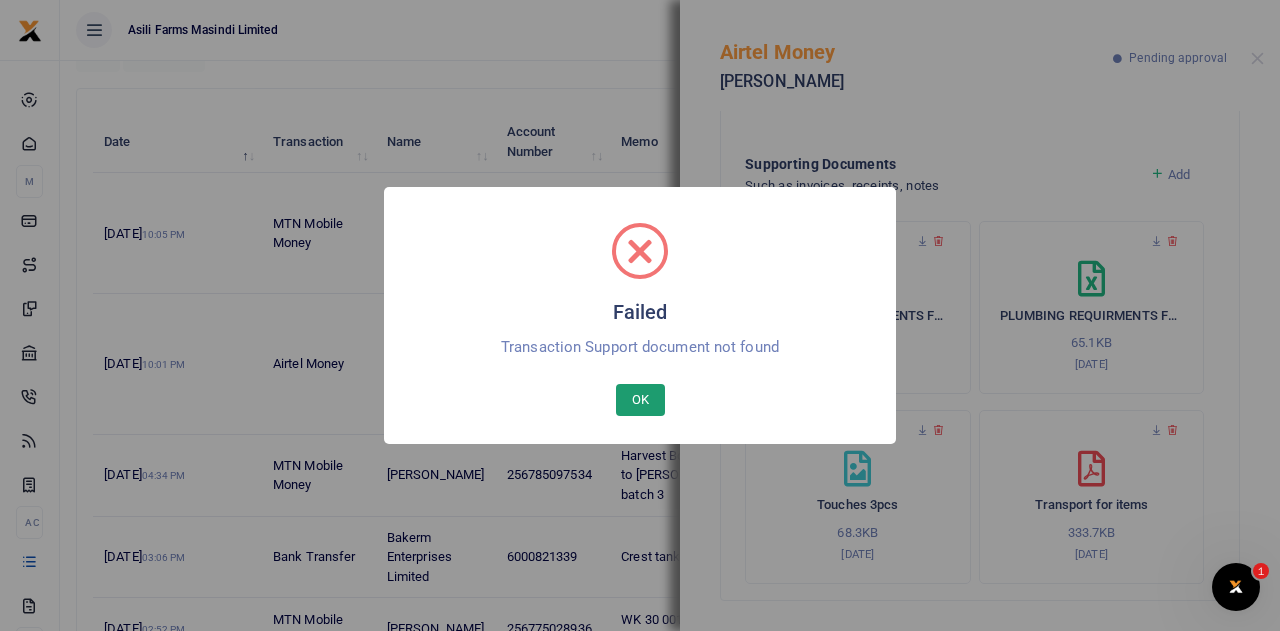 click on "OK" at bounding box center (640, 400) 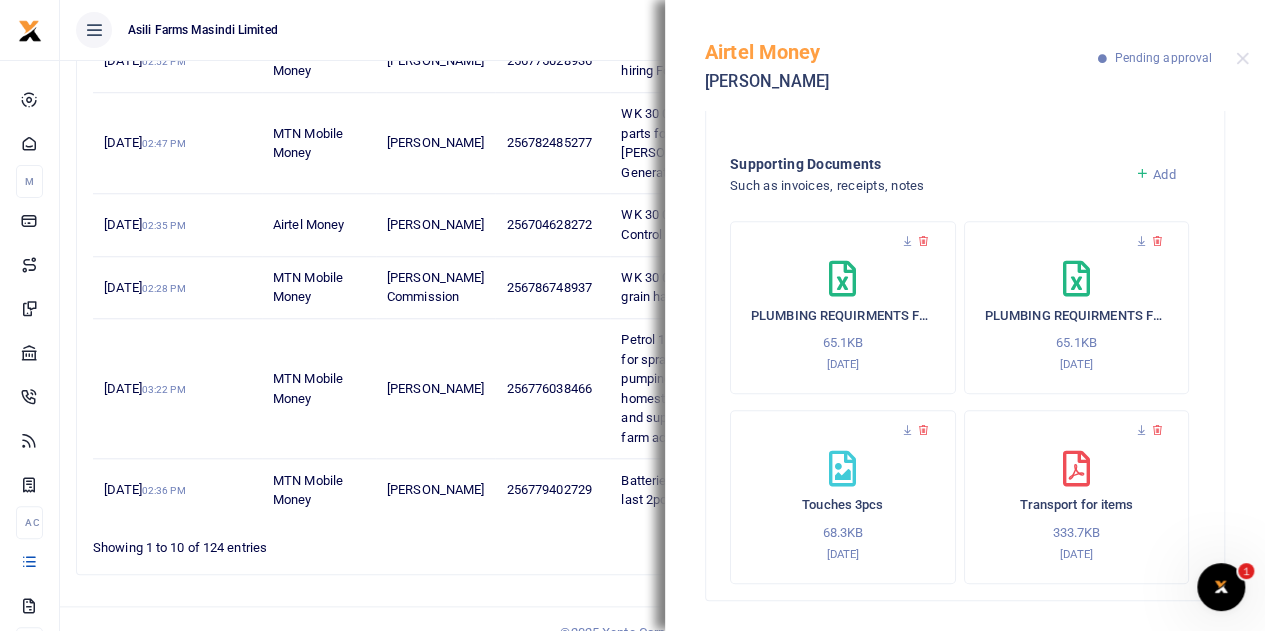 scroll, scrollTop: 800, scrollLeft: 0, axis: vertical 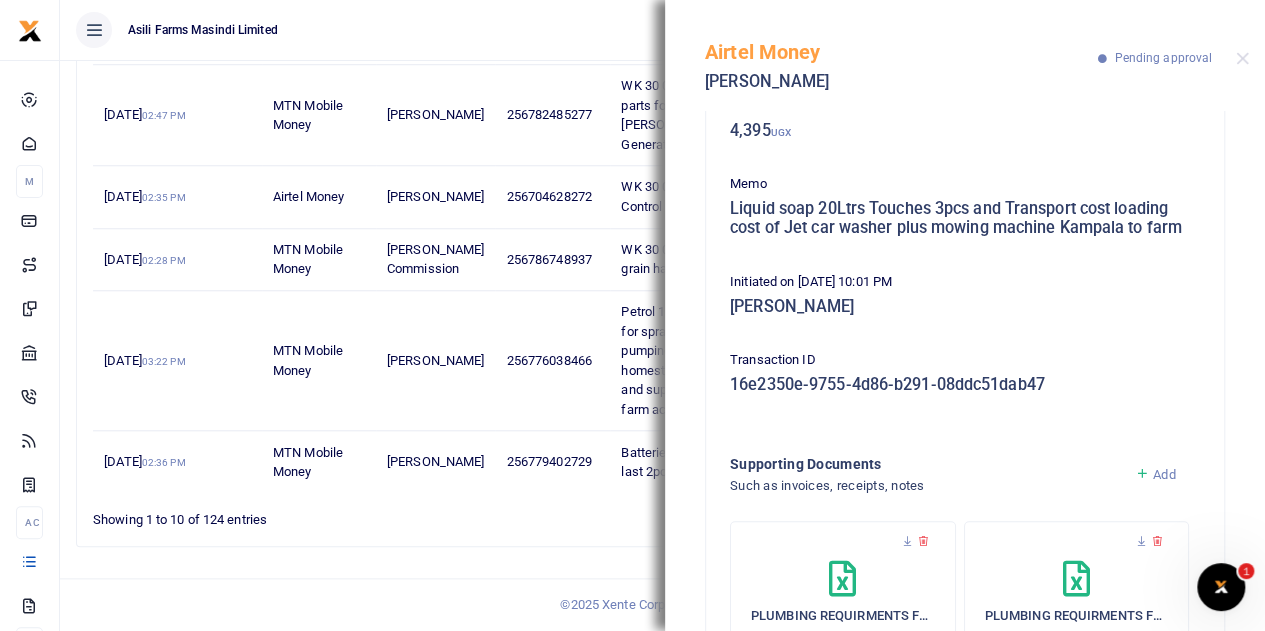 click on "Add" at bounding box center (1164, 474) 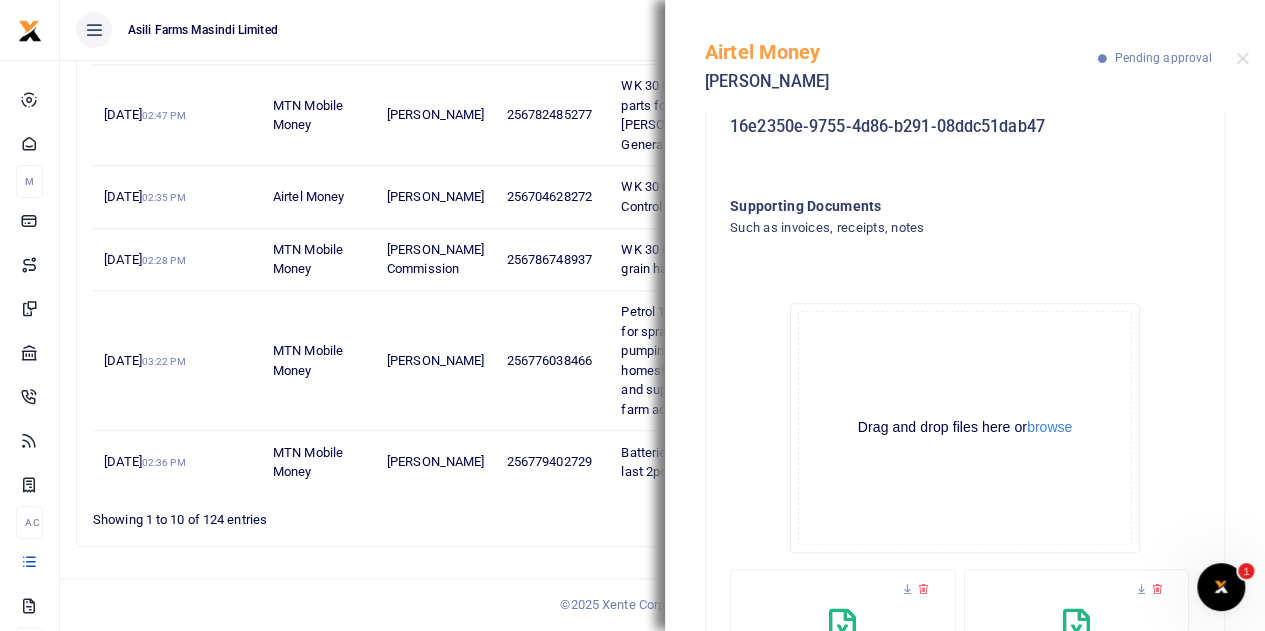 scroll, scrollTop: 500, scrollLeft: 0, axis: vertical 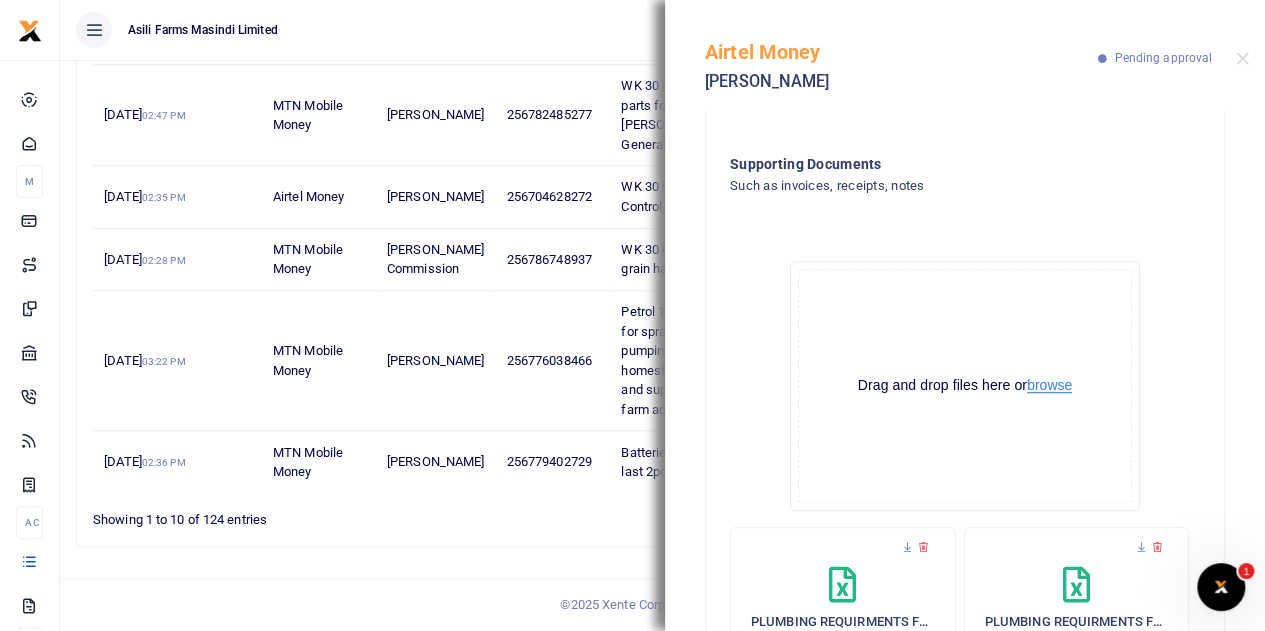 click on "browse" at bounding box center (1049, 385) 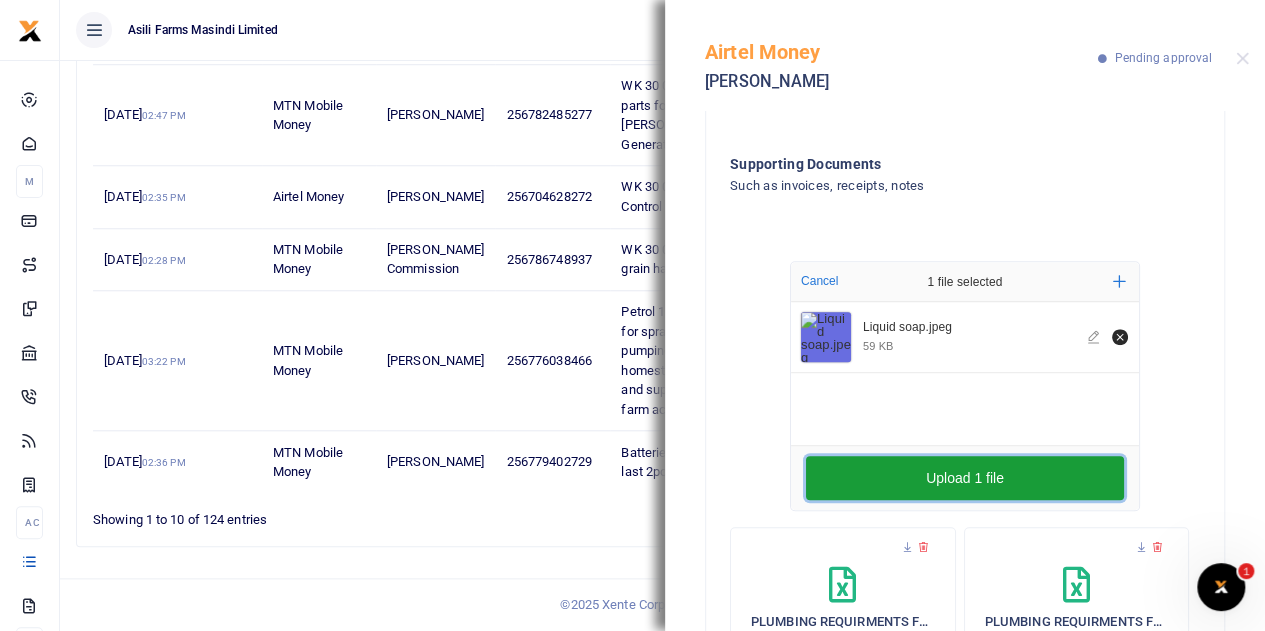click on "Upload 1 file" at bounding box center [965, 478] 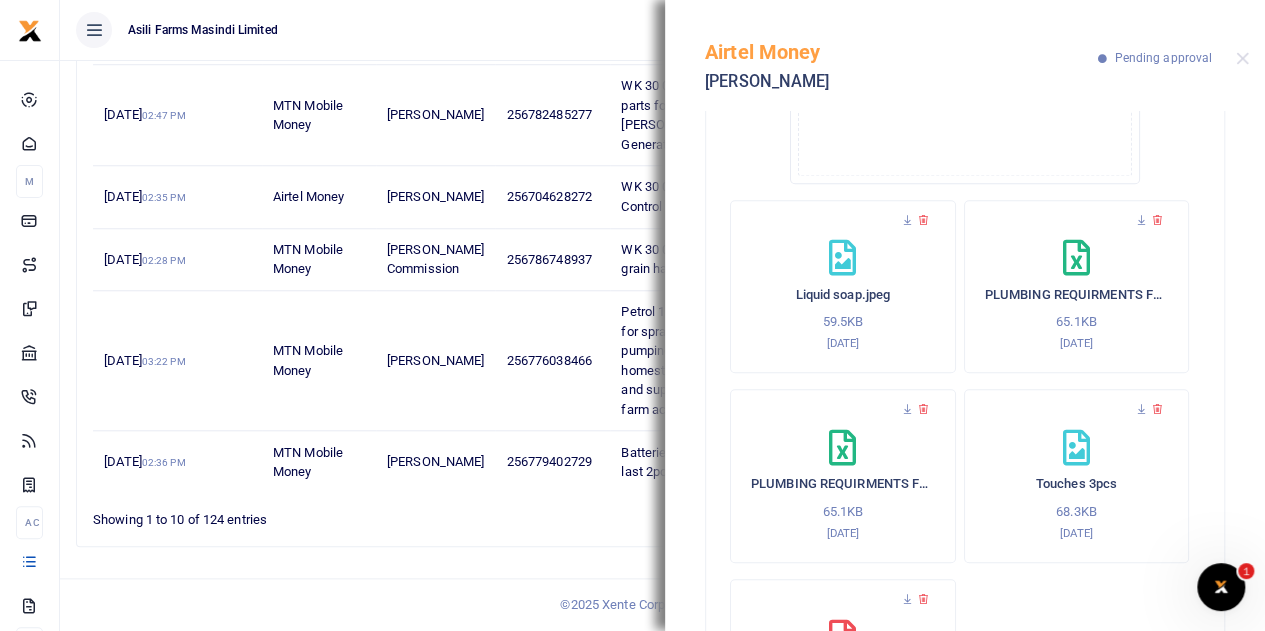 scroll, scrollTop: 796, scrollLeft: 0, axis: vertical 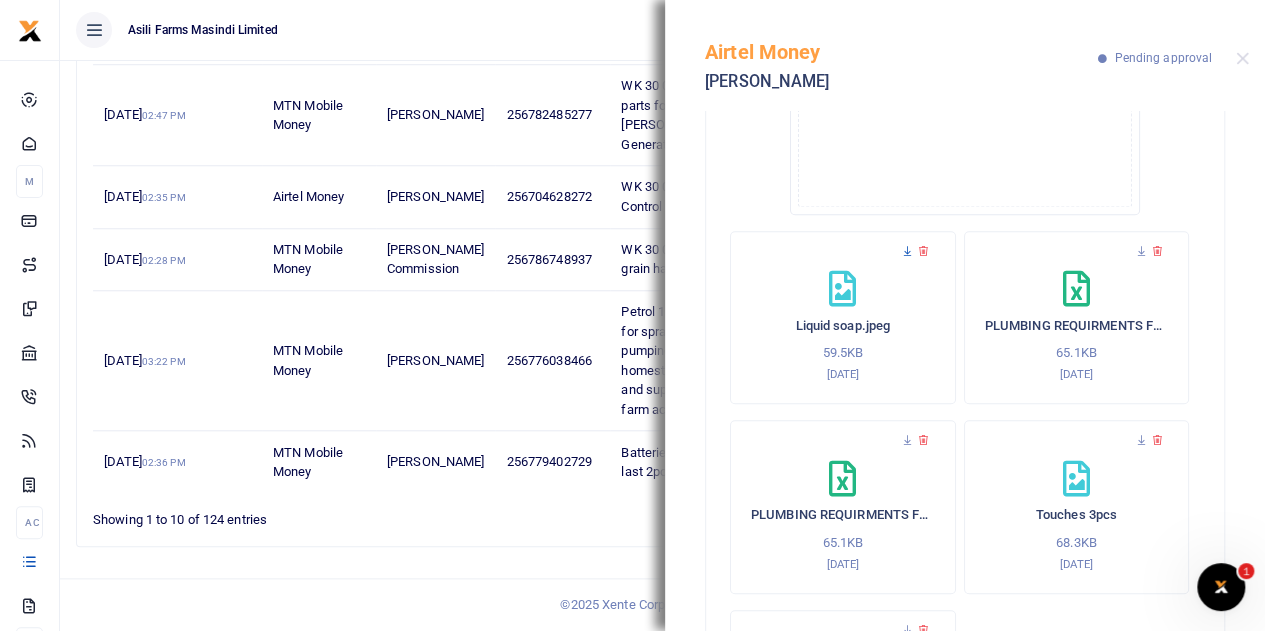 click at bounding box center (907, 251) 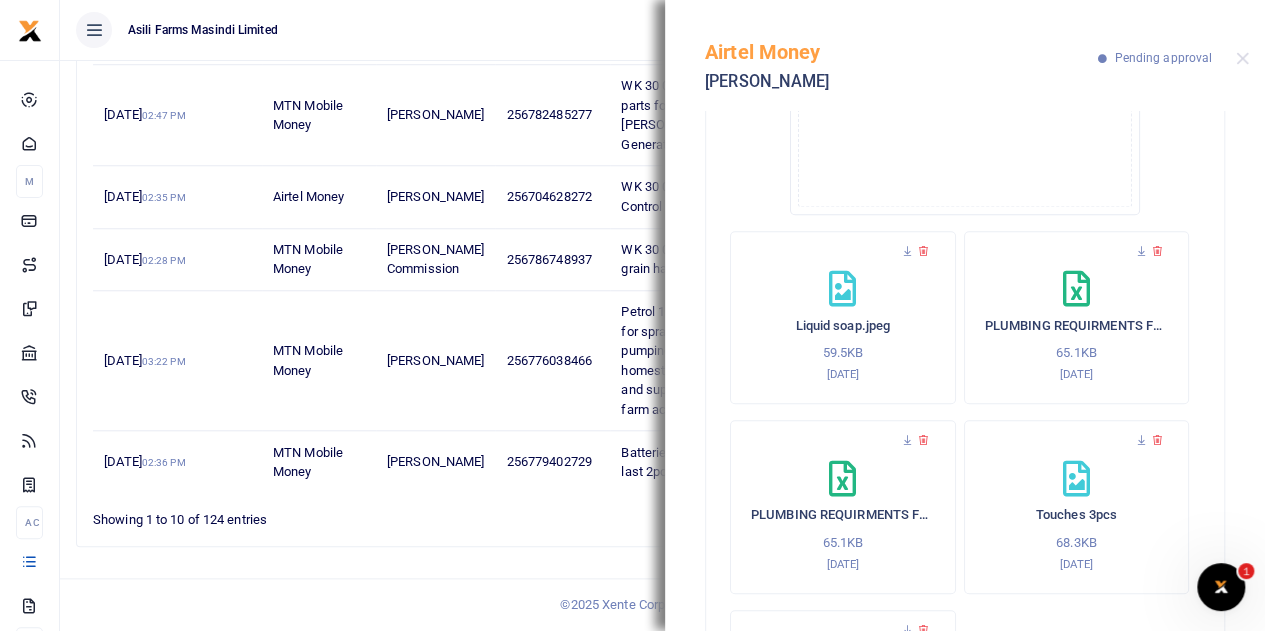 click at bounding box center (923, 251) 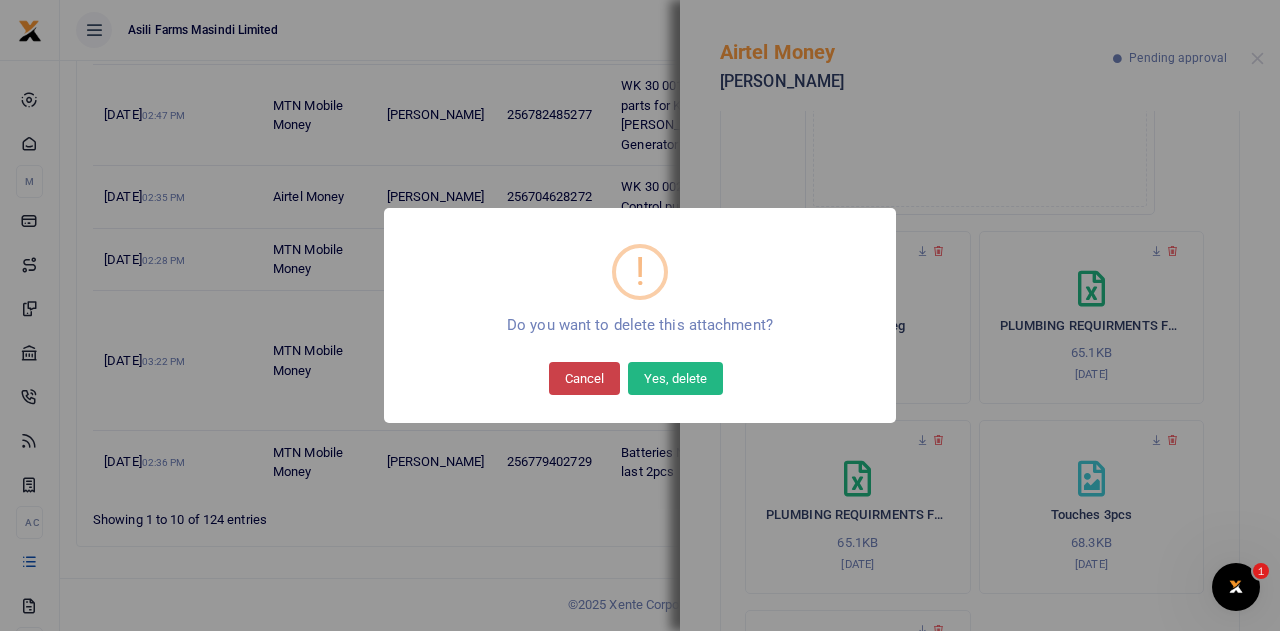 click on "Cancel" at bounding box center [584, 378] 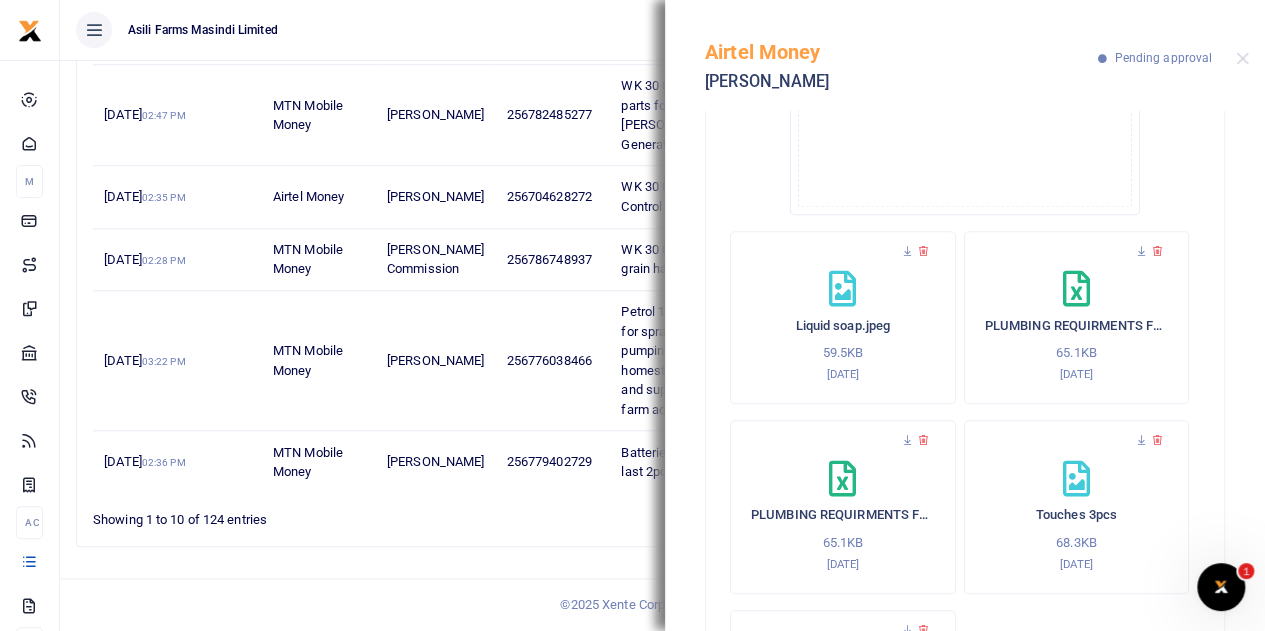 click at bounding box center [923, 251] 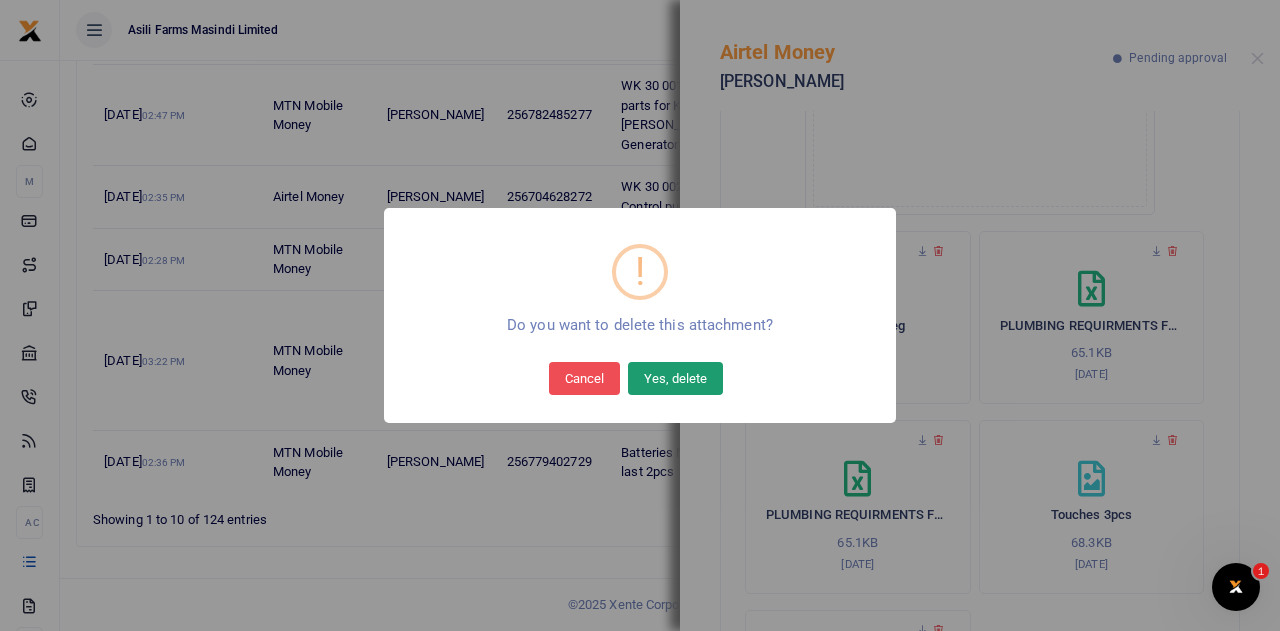 click on "Yes, delete" at bounding box center [675, 378] 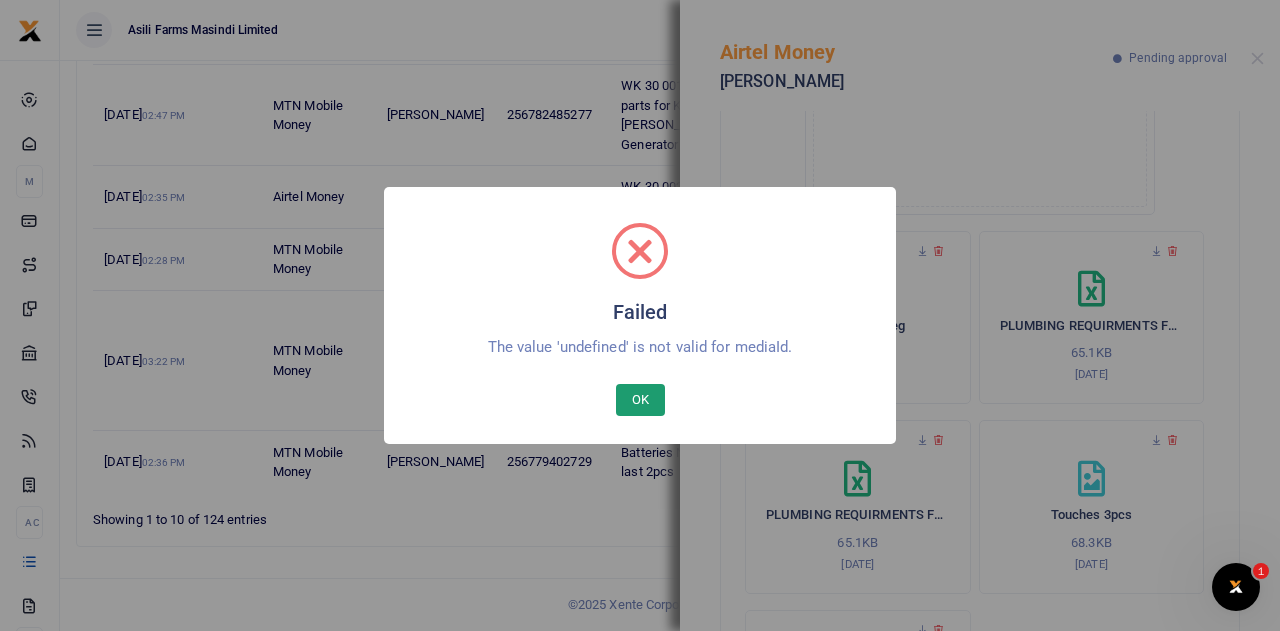 click on "OK" at bounding box center [640, 400] 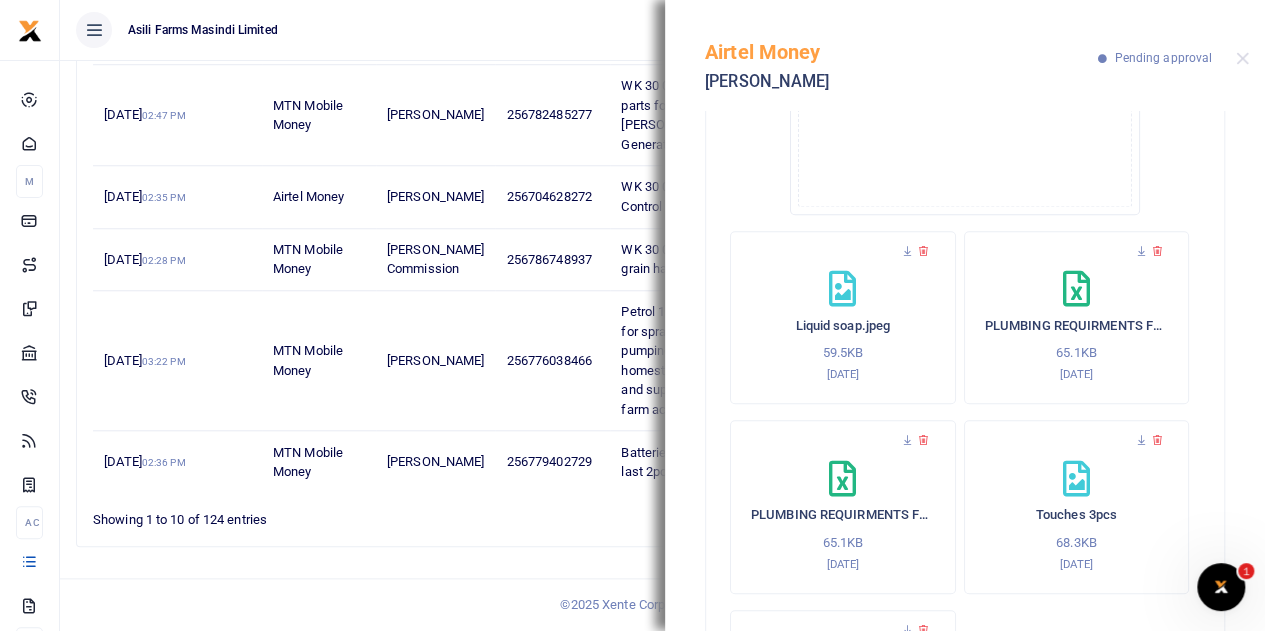 click at bounding box center (1157, 251) 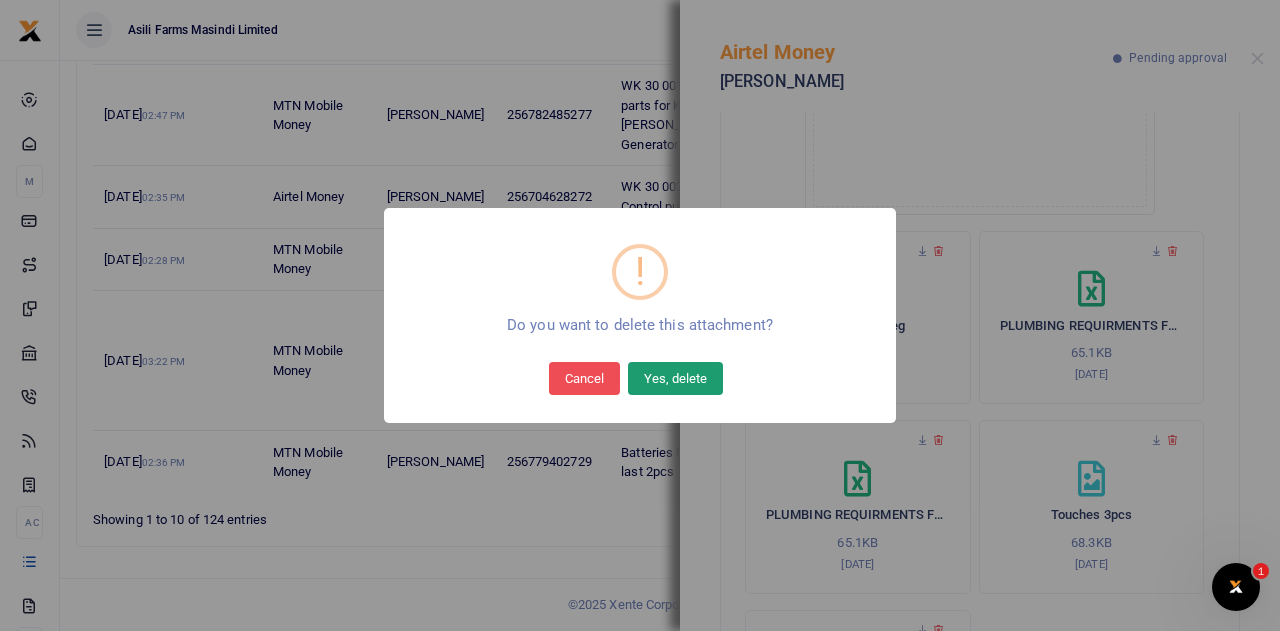 click on "Yes, delete" at bounding box center (675, 378) 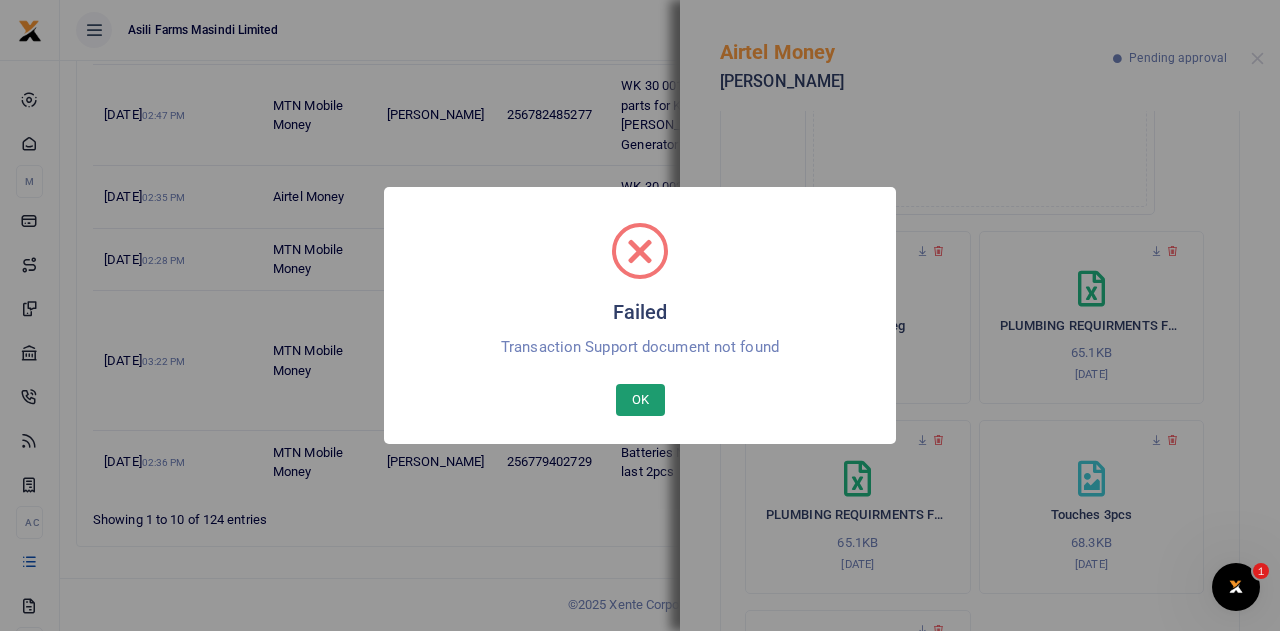 click on "OK" at bounding box center [640, 400] 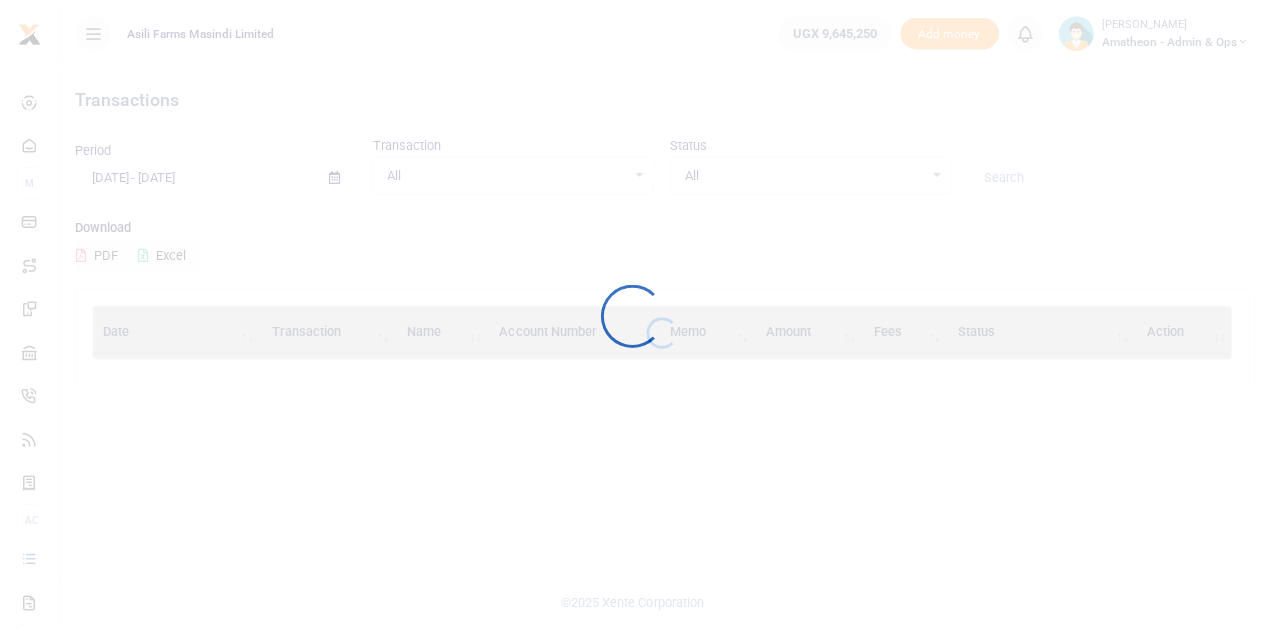 scroll, scrollTop: 0, scrollLeft: 0, axis: both 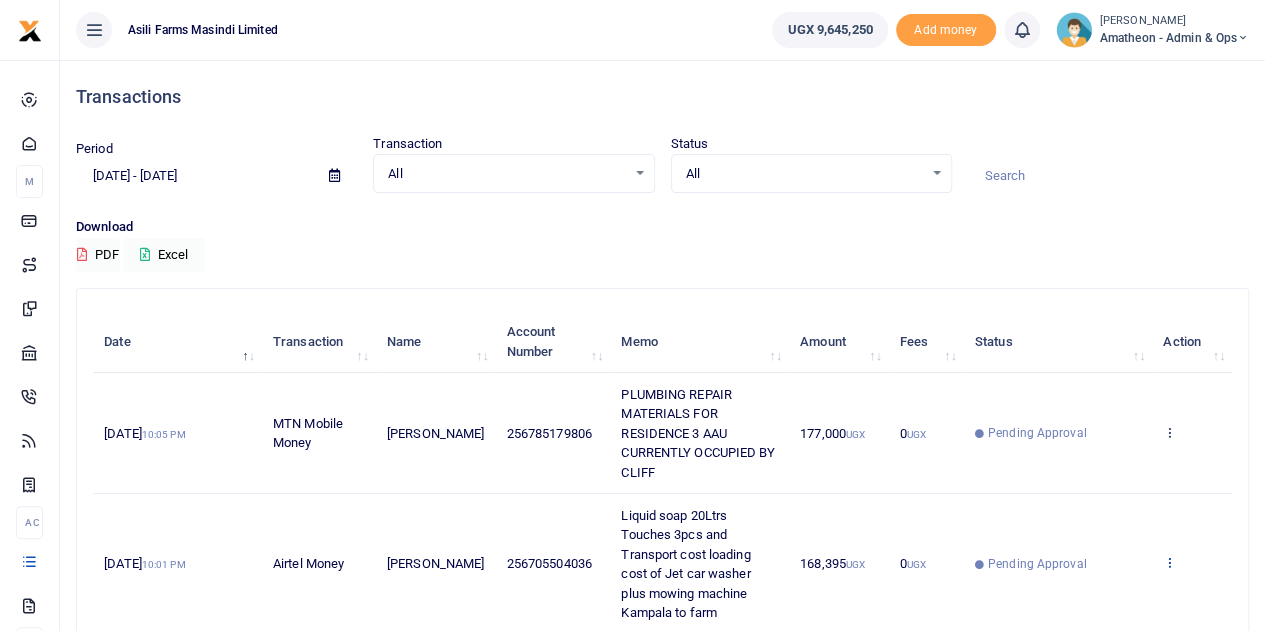 click at bounding box center (1169, 562) 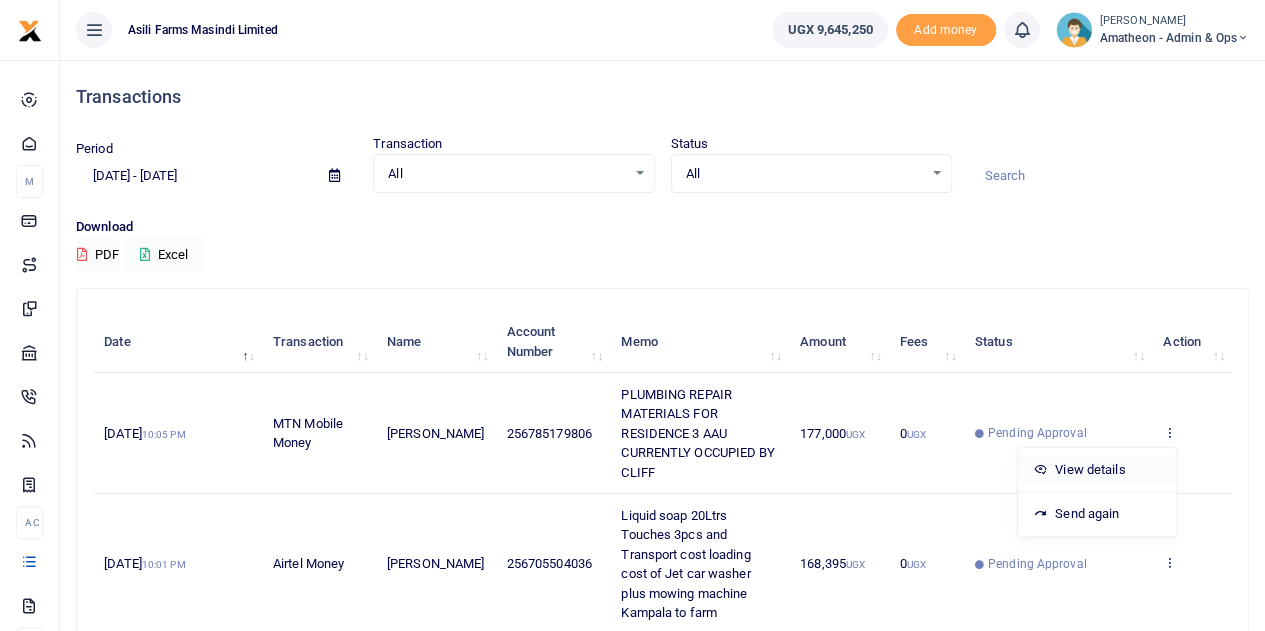 click on "View details" at bounding box center (1097, 470) 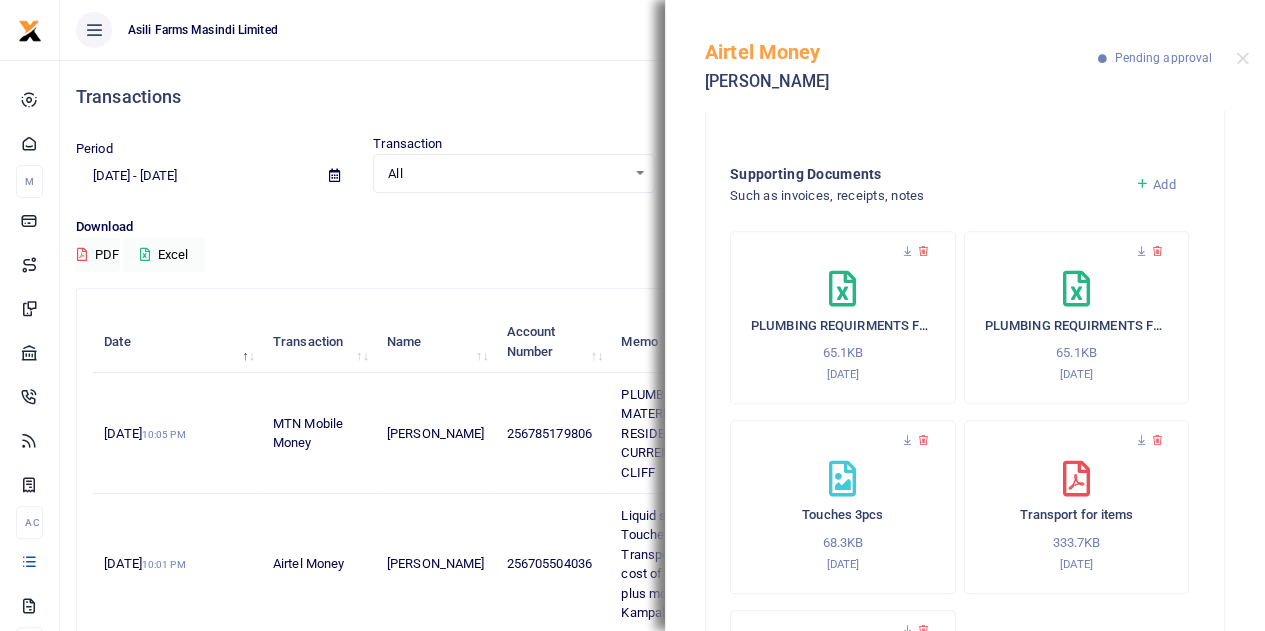 scroll, scrollTop: 390, scrollLeft: 0, axis: vertical 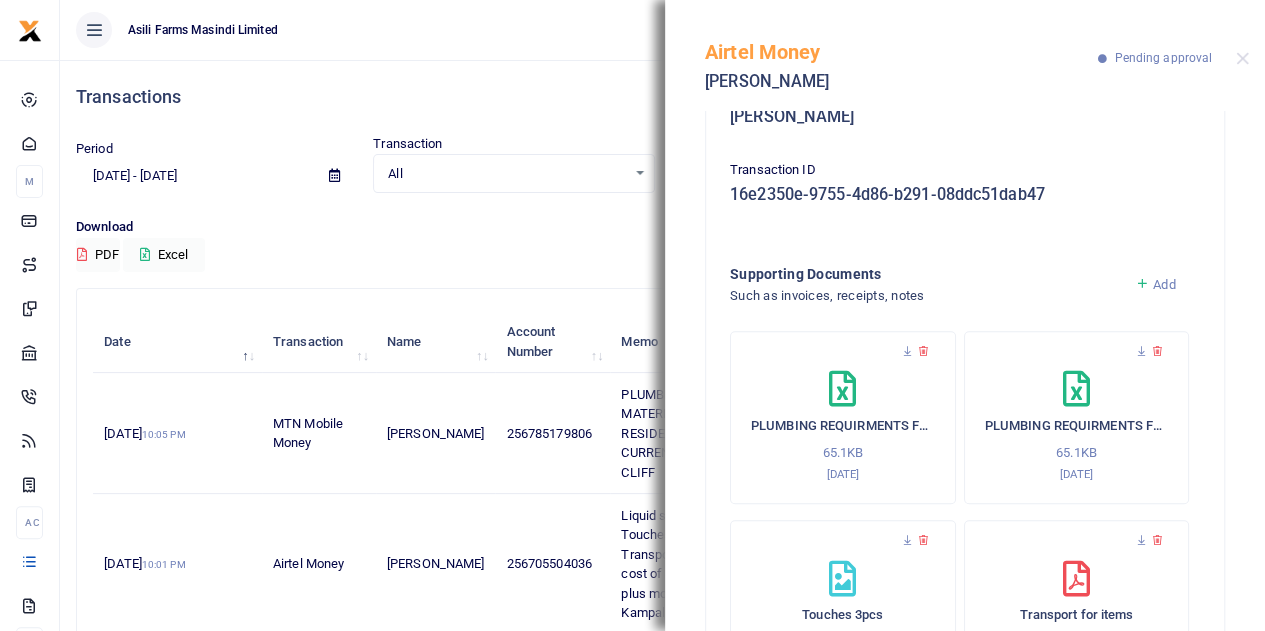 click at bounding box center [1157, 351] 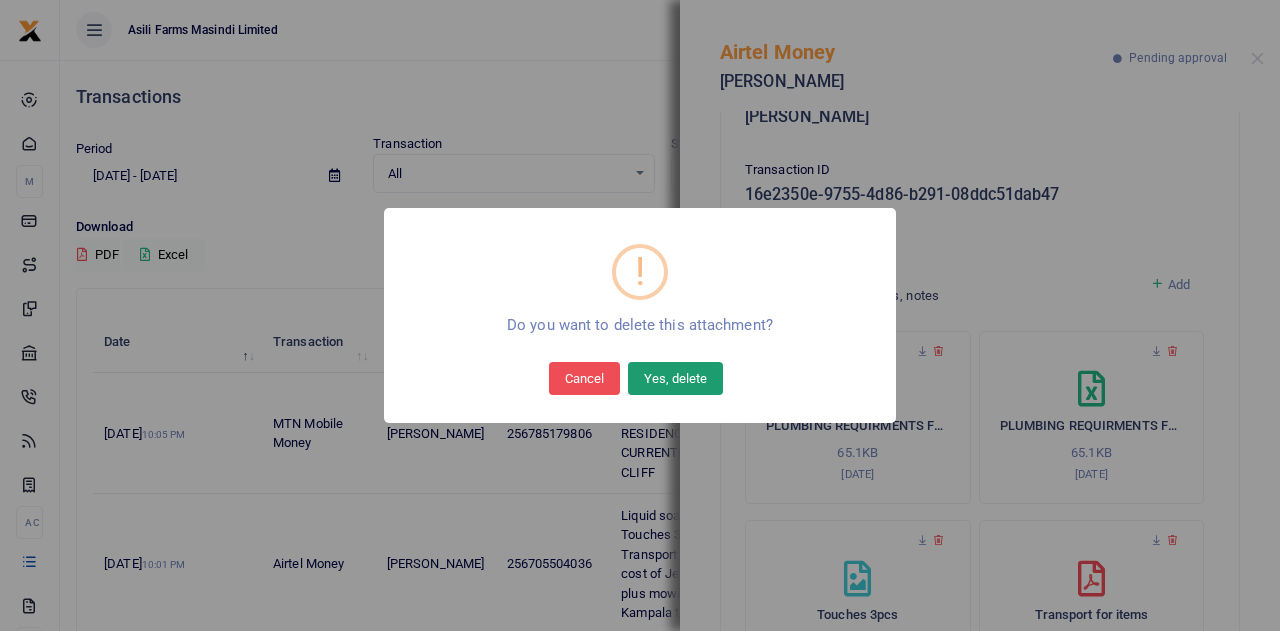 click on "Yes, delete" at bounding box center (675, 378) 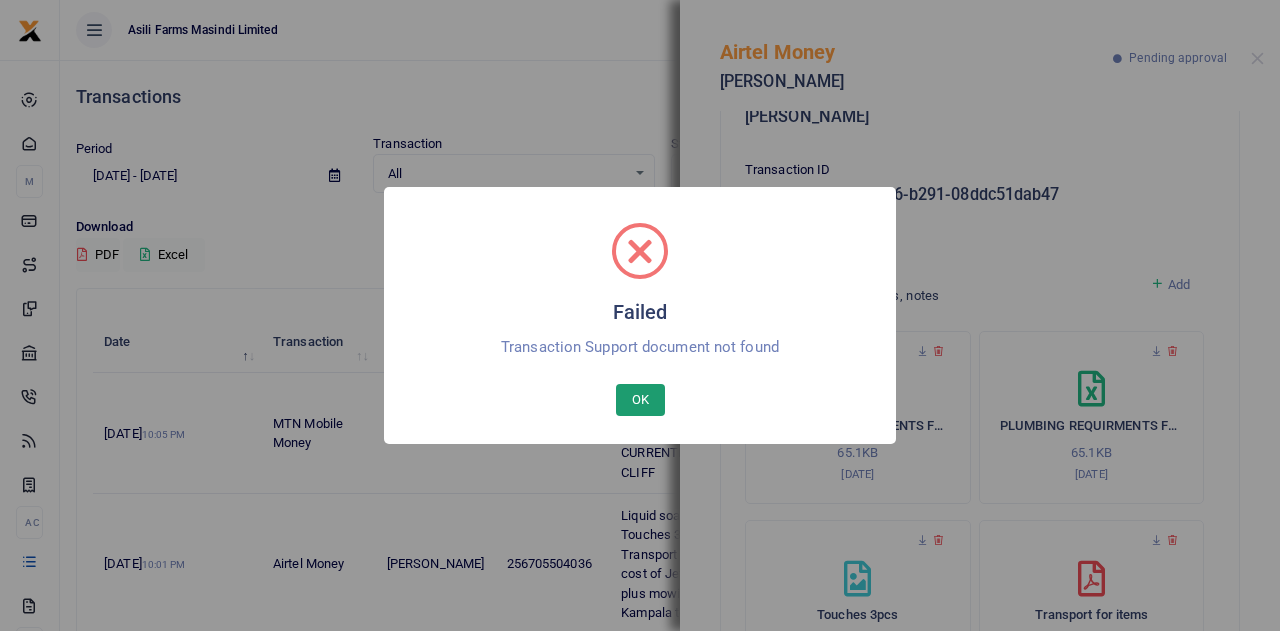 click on "OK" at bounding box center (640, 400) 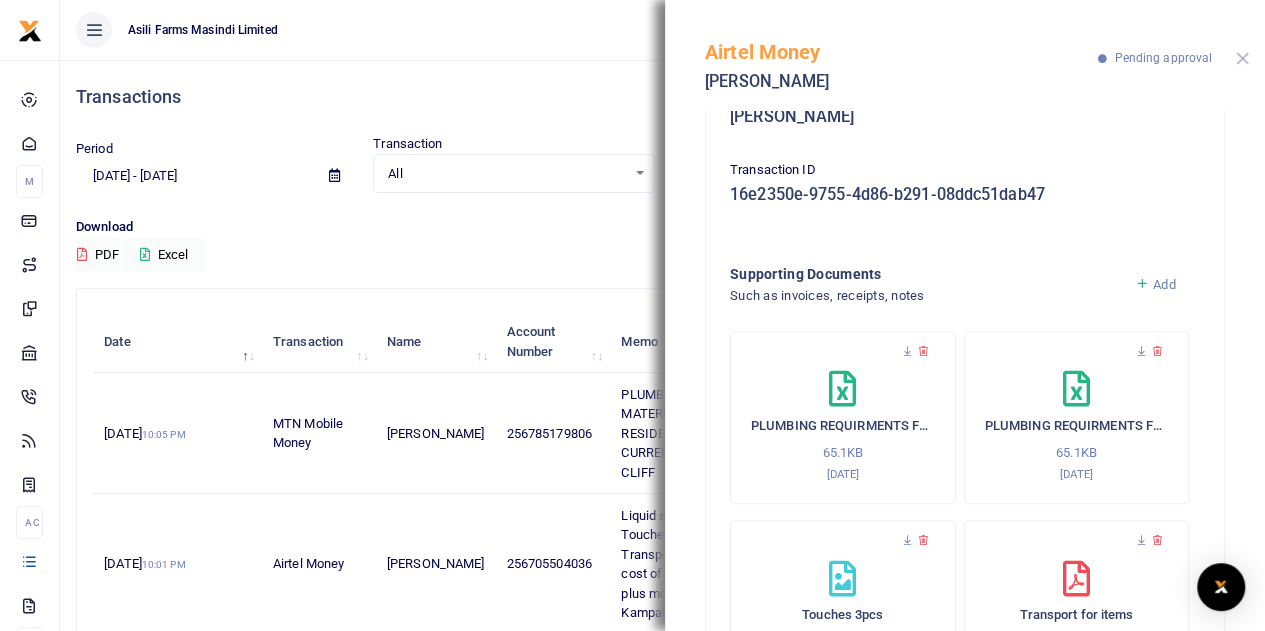 click at bounding box center [1242, 58] 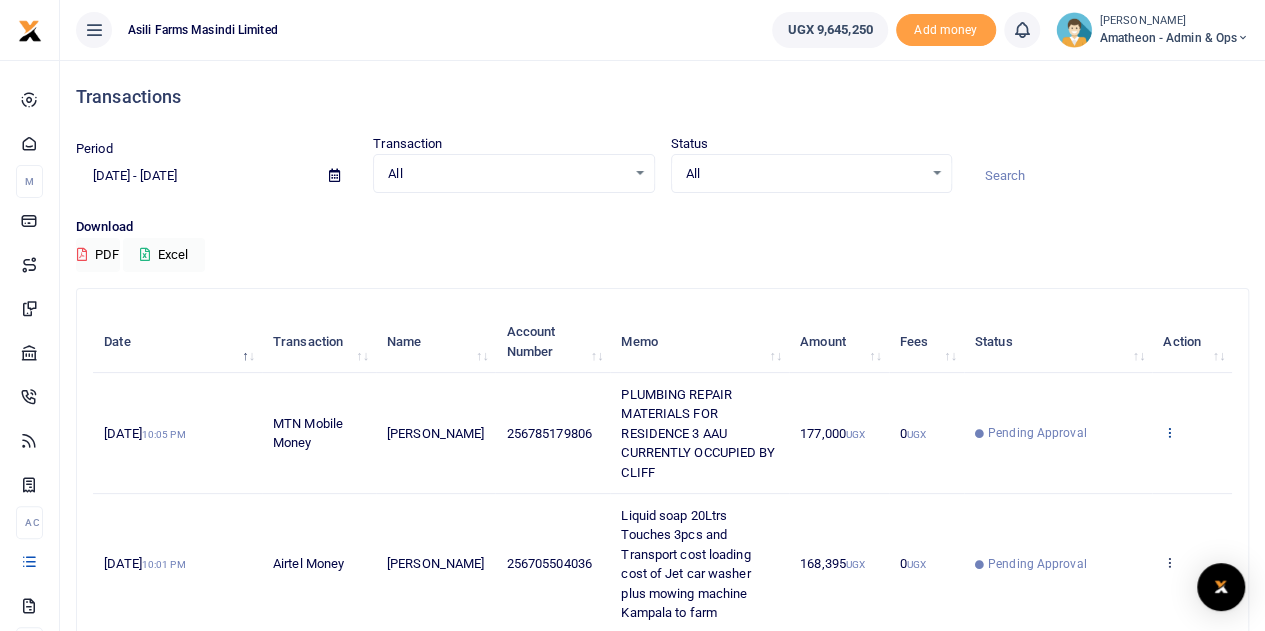 click at bounding box center [1169, 432] 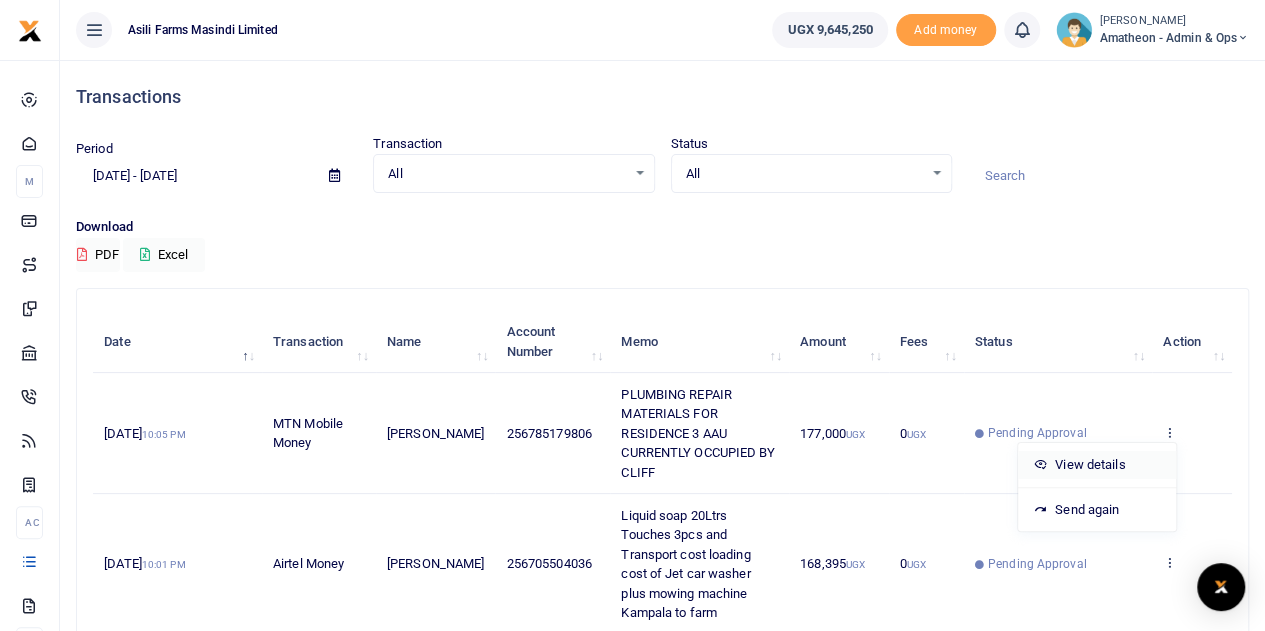 click on "View details" at bounding box center (1097, 465) 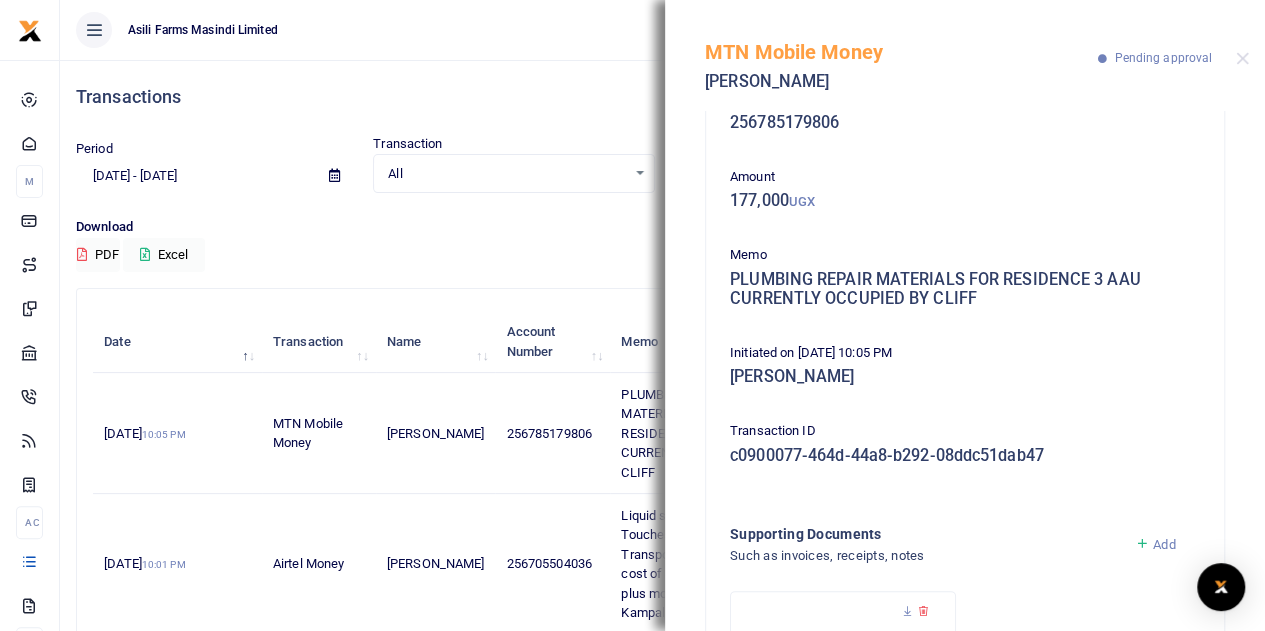 scroll, scrollTop: 0, scrollLeft: 0, axis: both 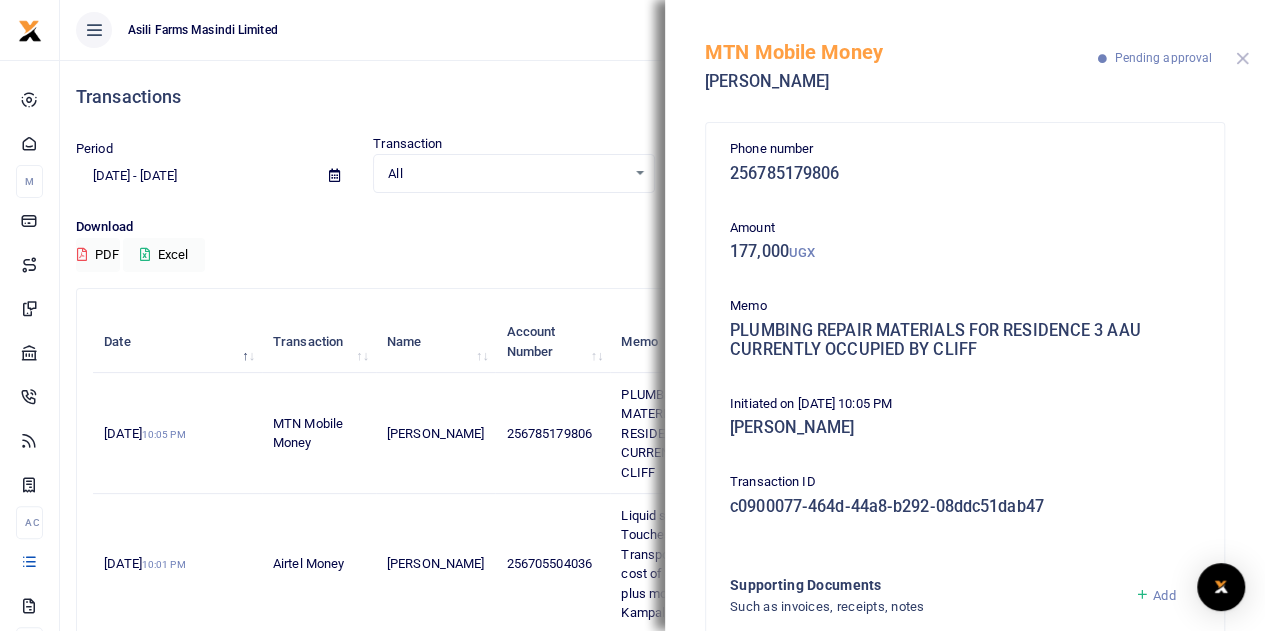 click at bounding box center [1242, 58] 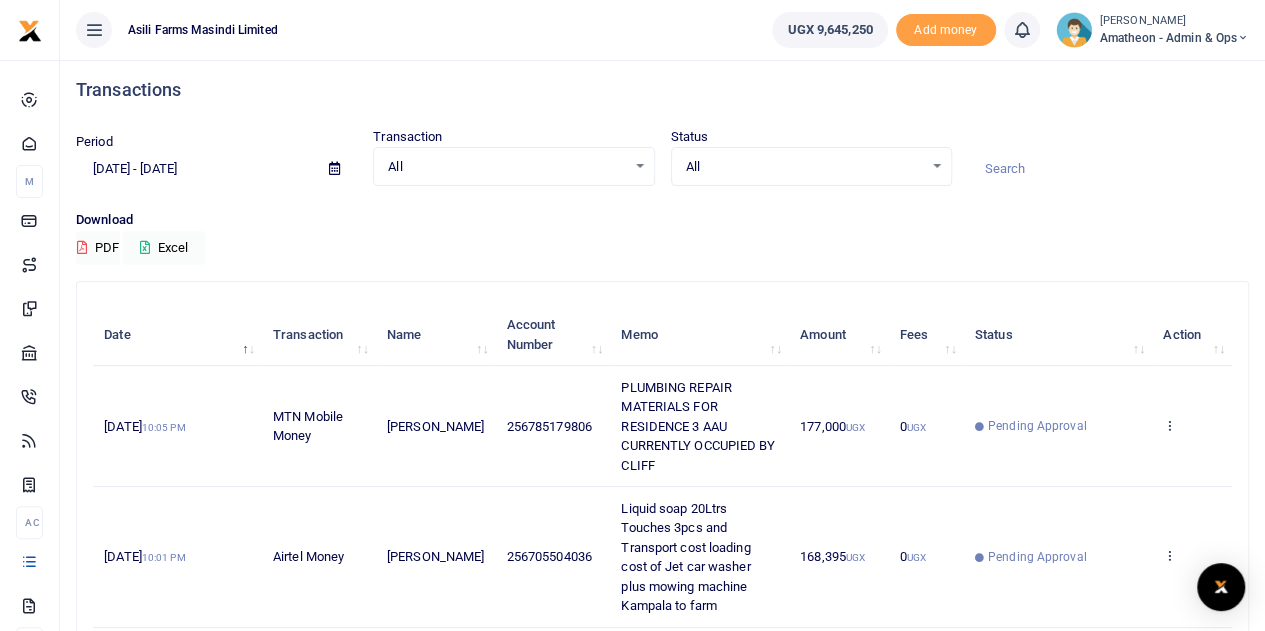scroll, scrollTop: 0, scrollLeft: 0, axis: both 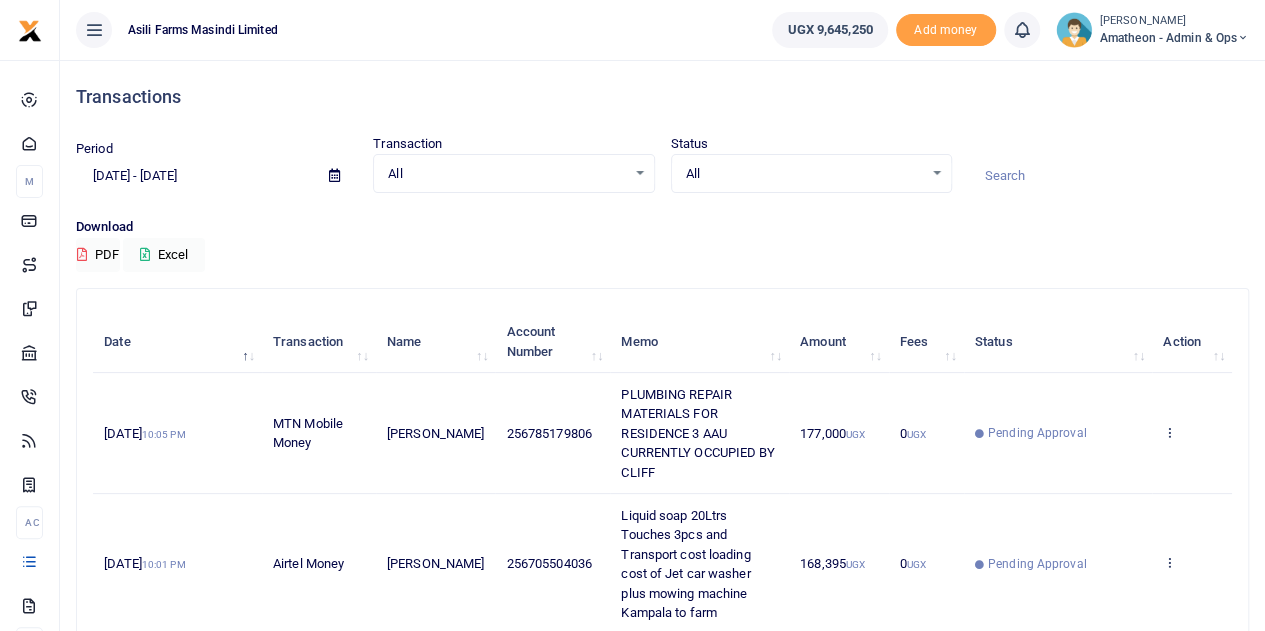 click at bounding box center [94, 30] 